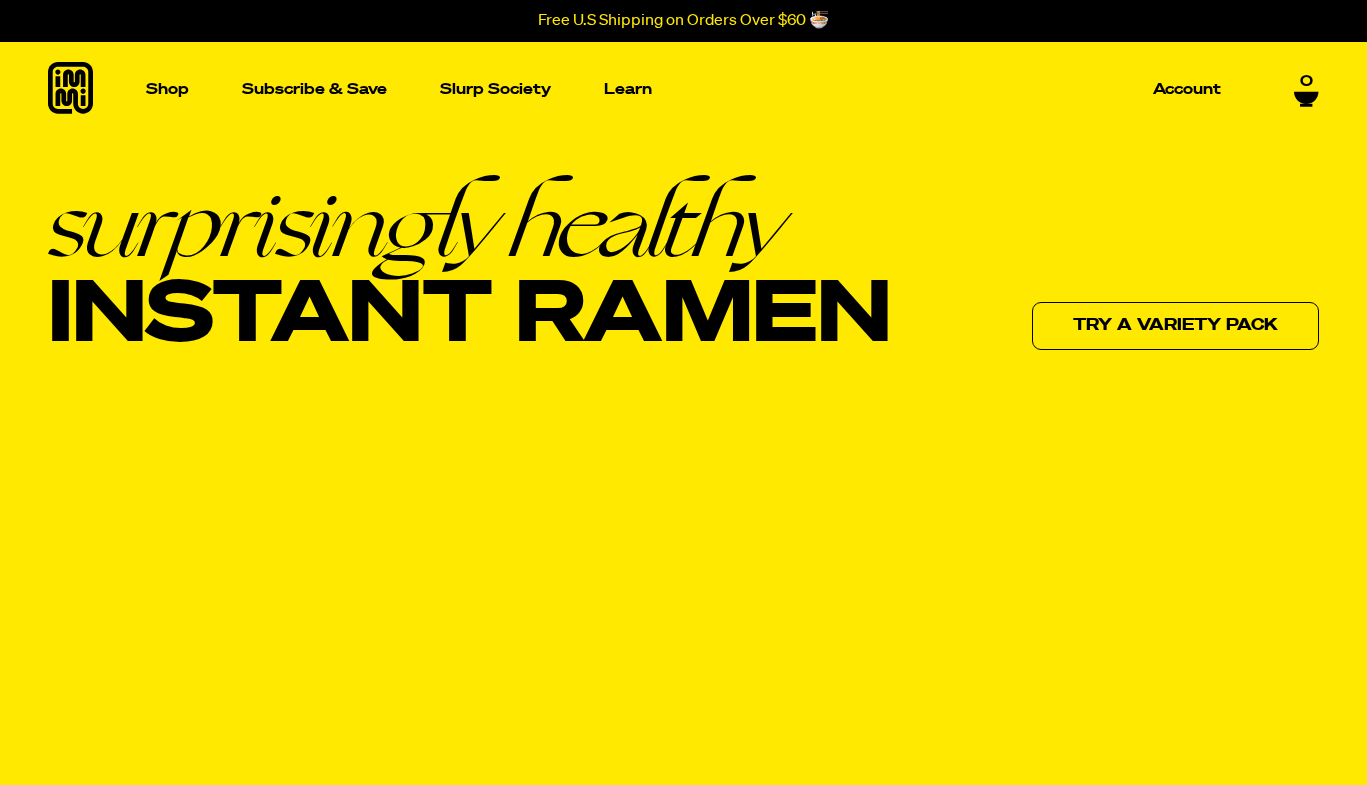 scroll, scrollTop: 0, scrollLeft: 0, axis: both 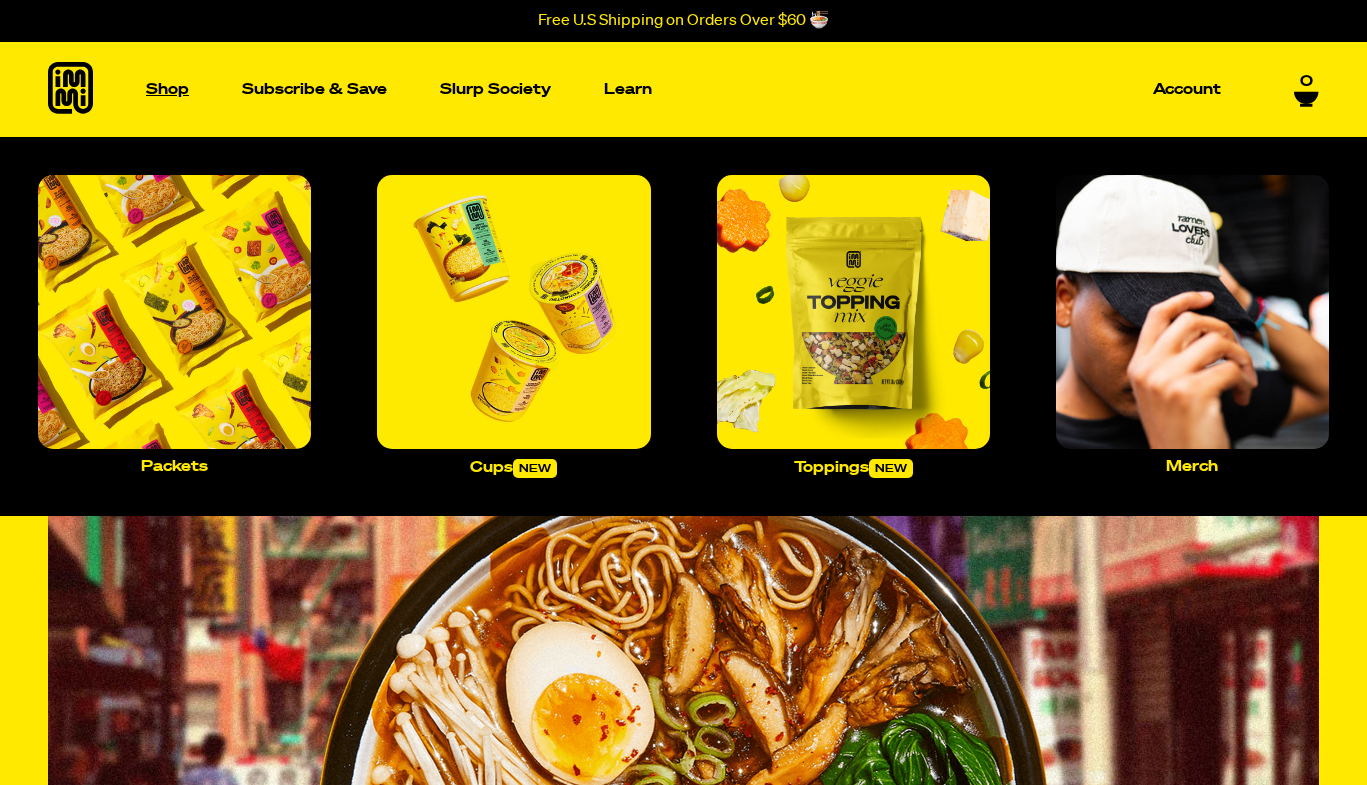 click on "Shop" at bounding box center (167, 89) 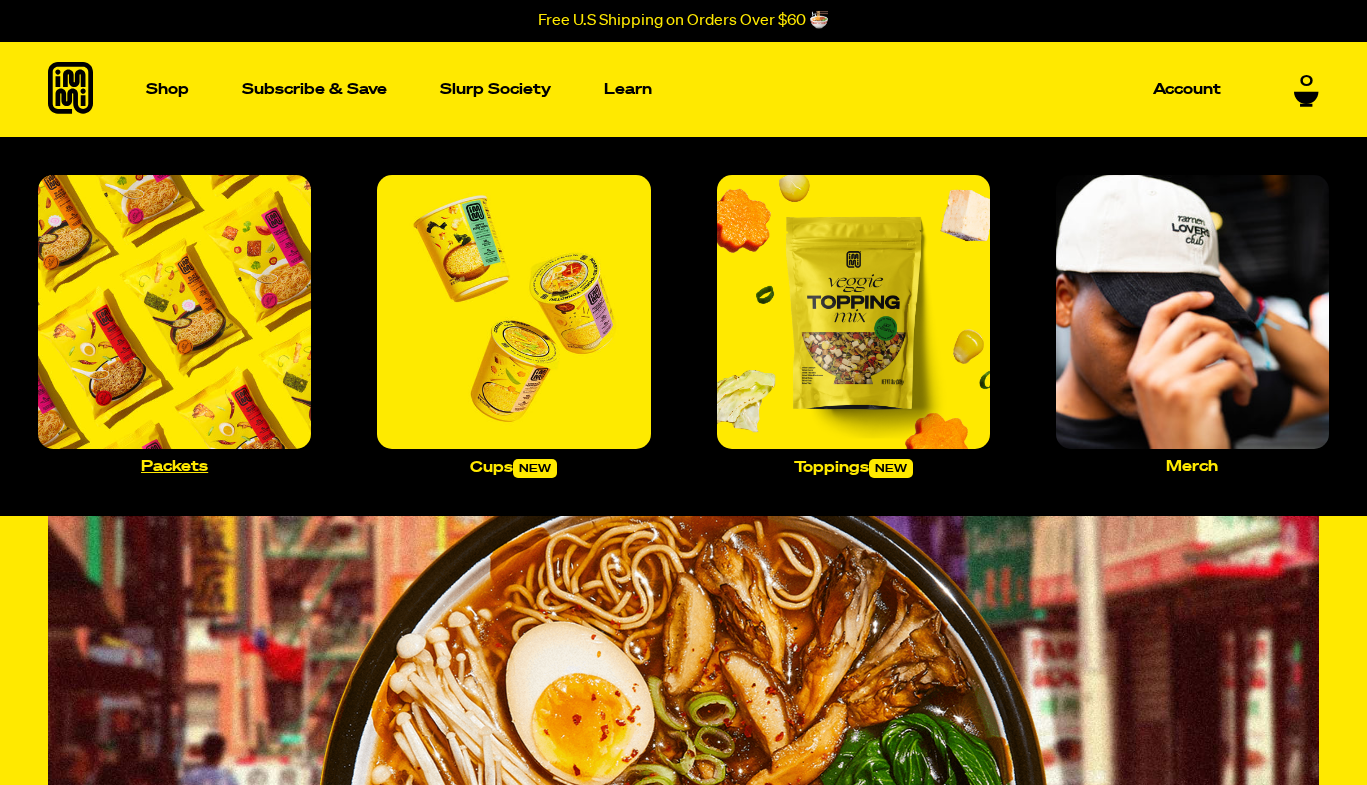 click at bounding box center (174, 311) 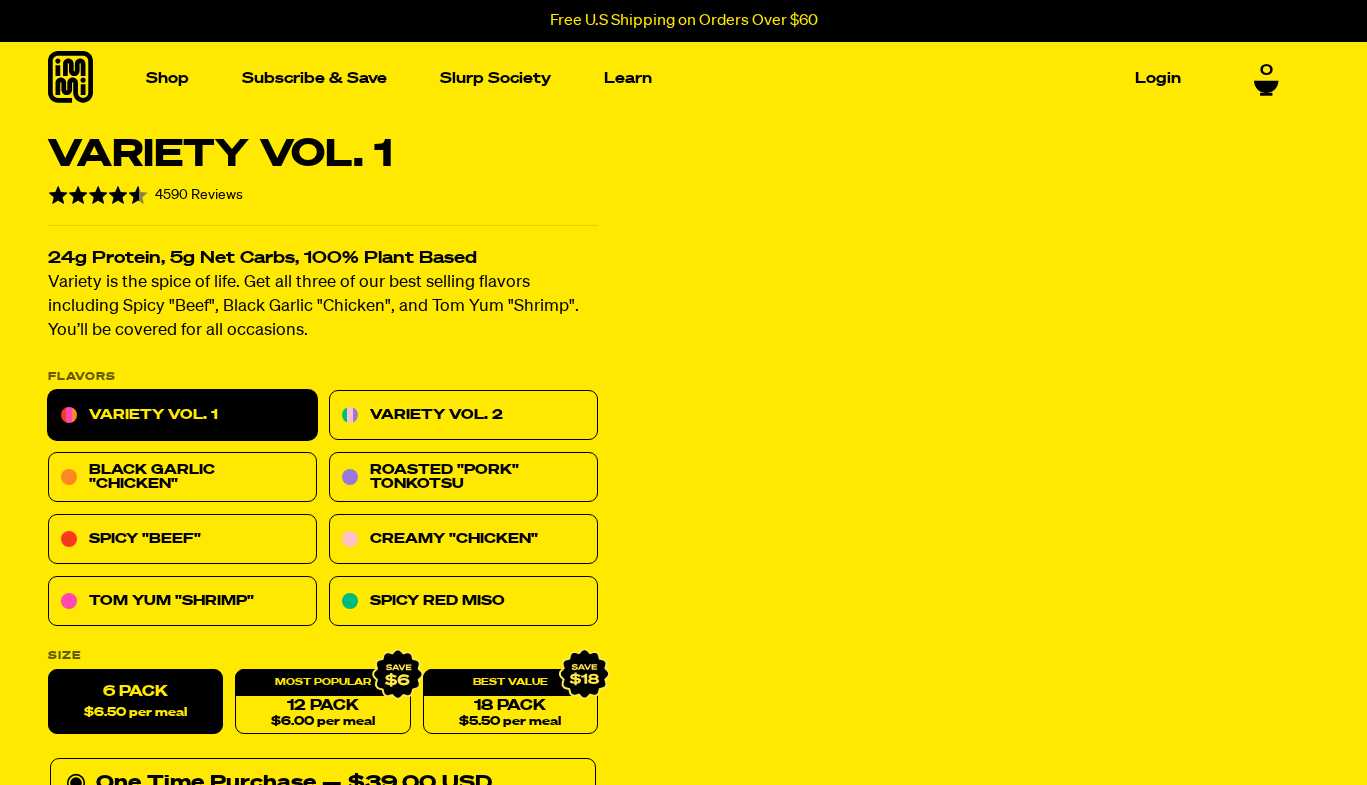 scroll, scrollTop: 0, scrollLeft: 0, axis: both 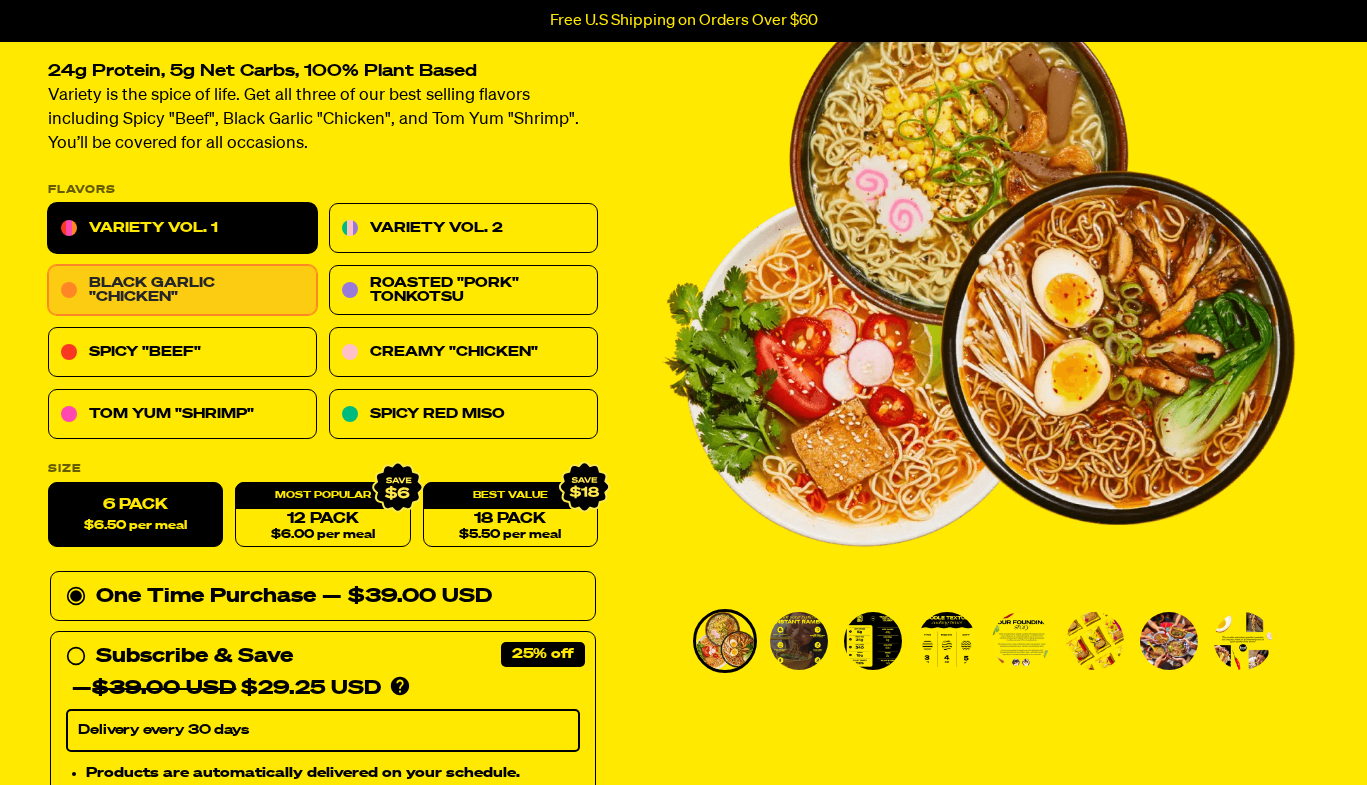 click on "Black Garlic "Chicken"" at bounding box center [182, 291] 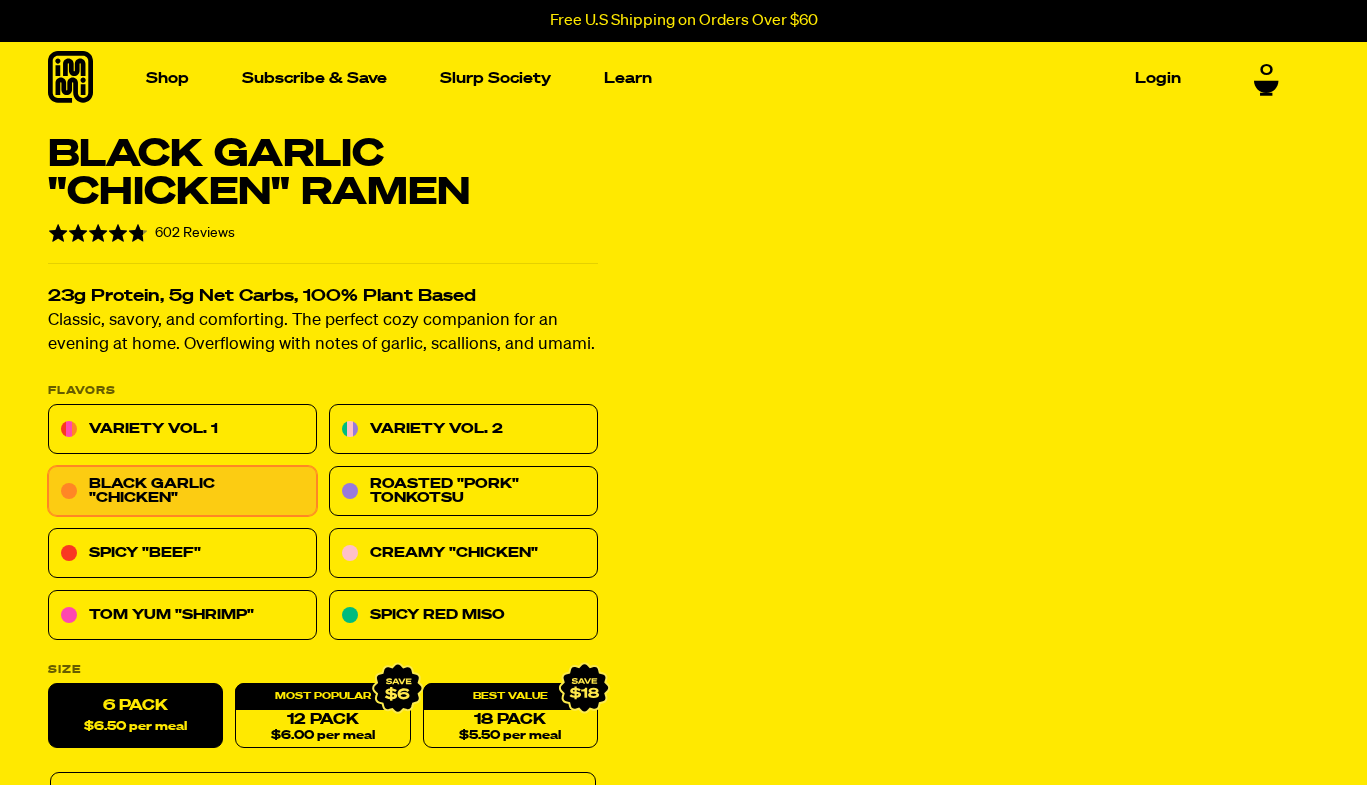 scroll, scrollTop: 0, scrollLeft: 0, axis: both 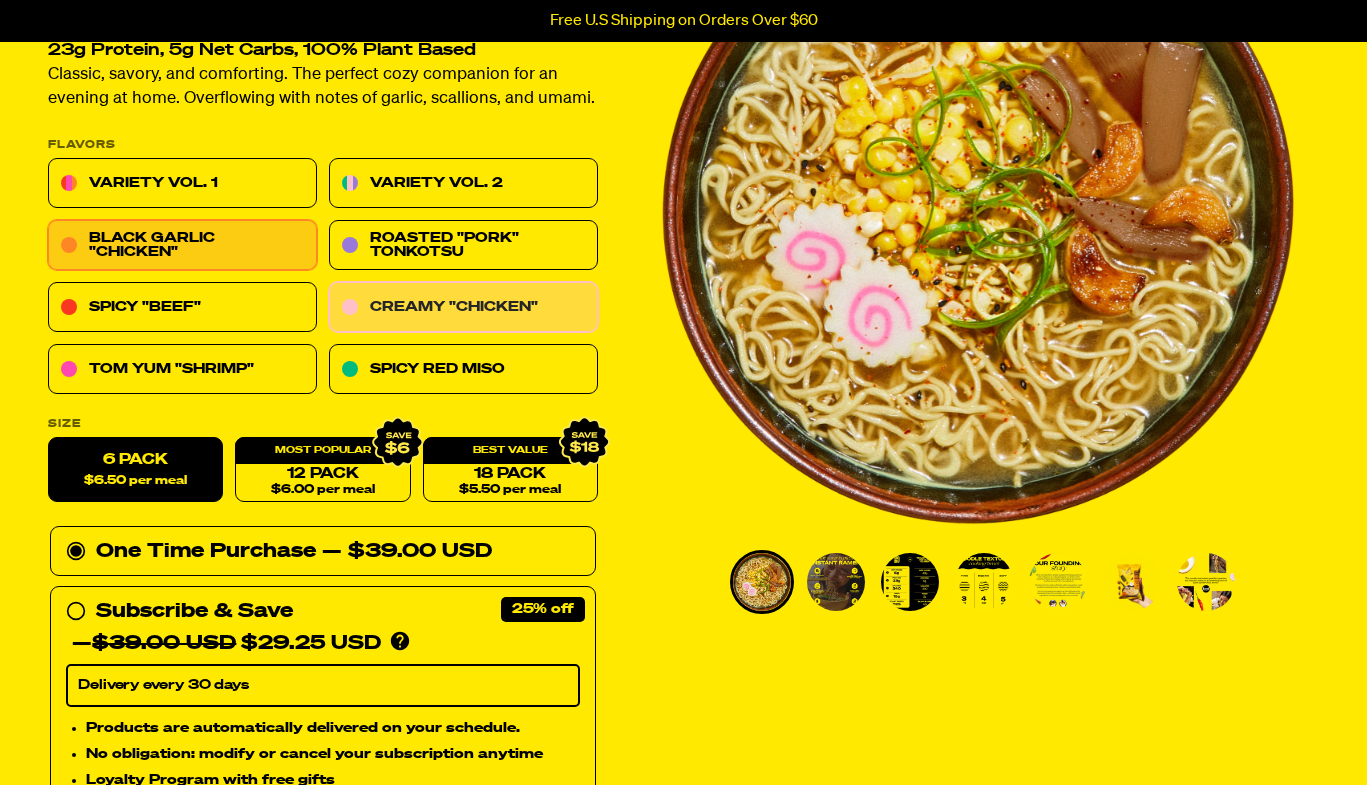 click on "Creamy "Chicken"" at bounding box center (463, 308) 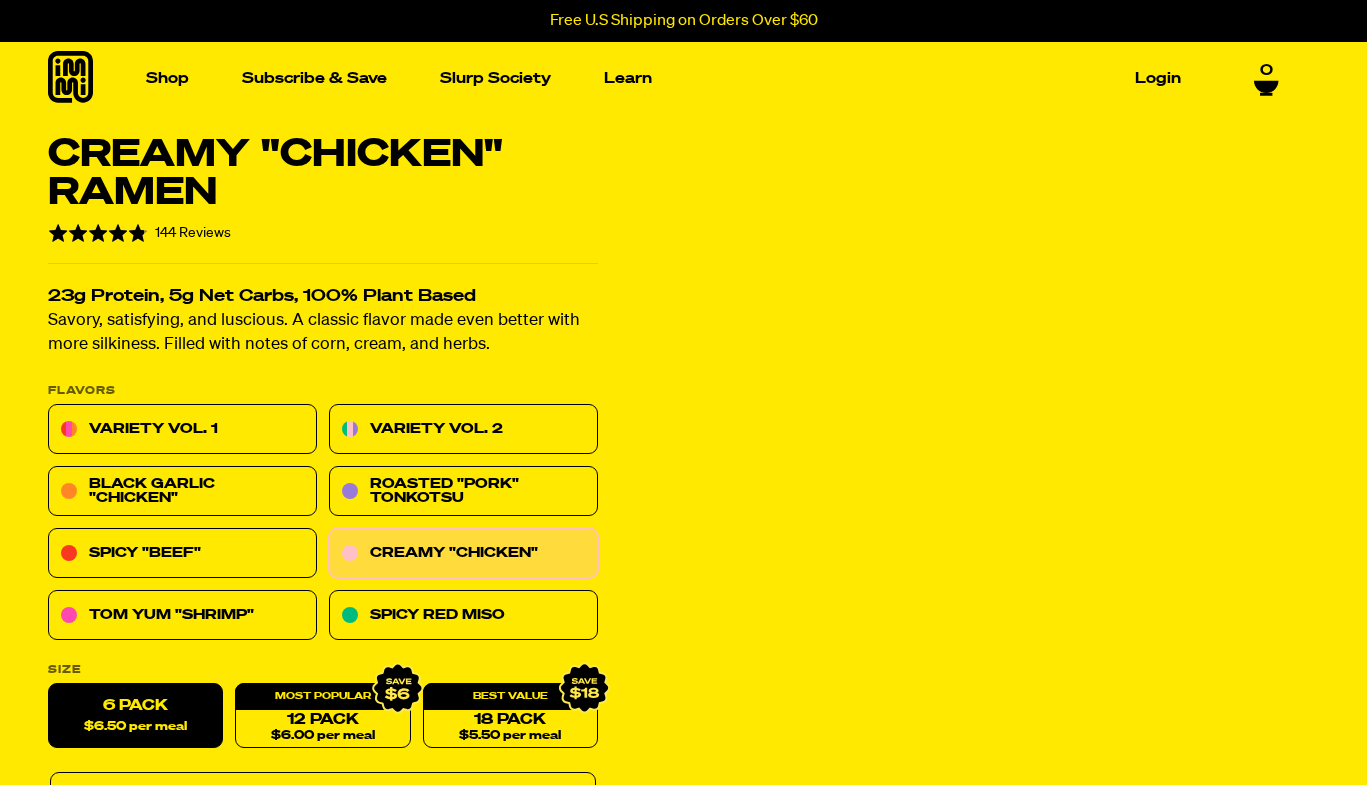 scroll, scrollTop: 0, scrollLeft: 0, axis: both 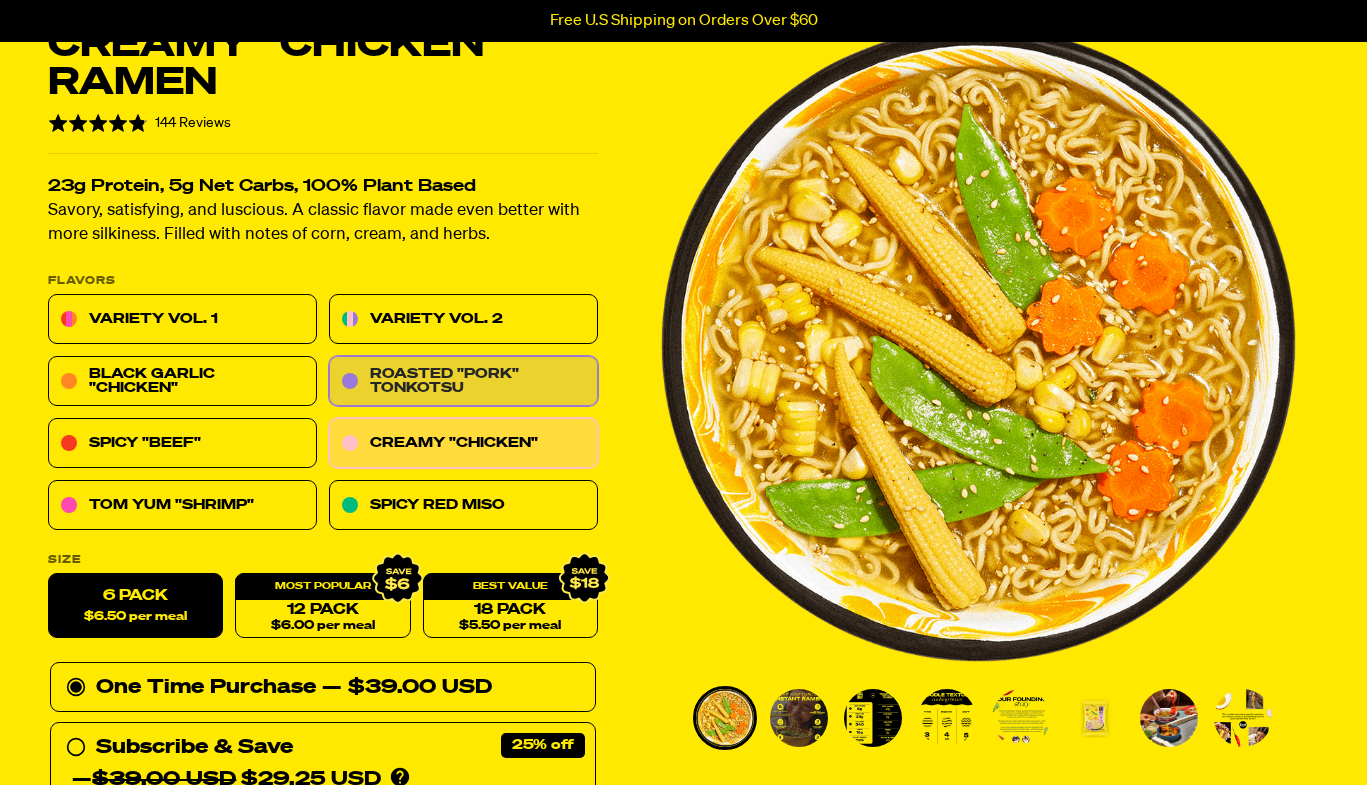 click on "Roasted "Pork" Tonkotsu" at bounding box center [463, 382] 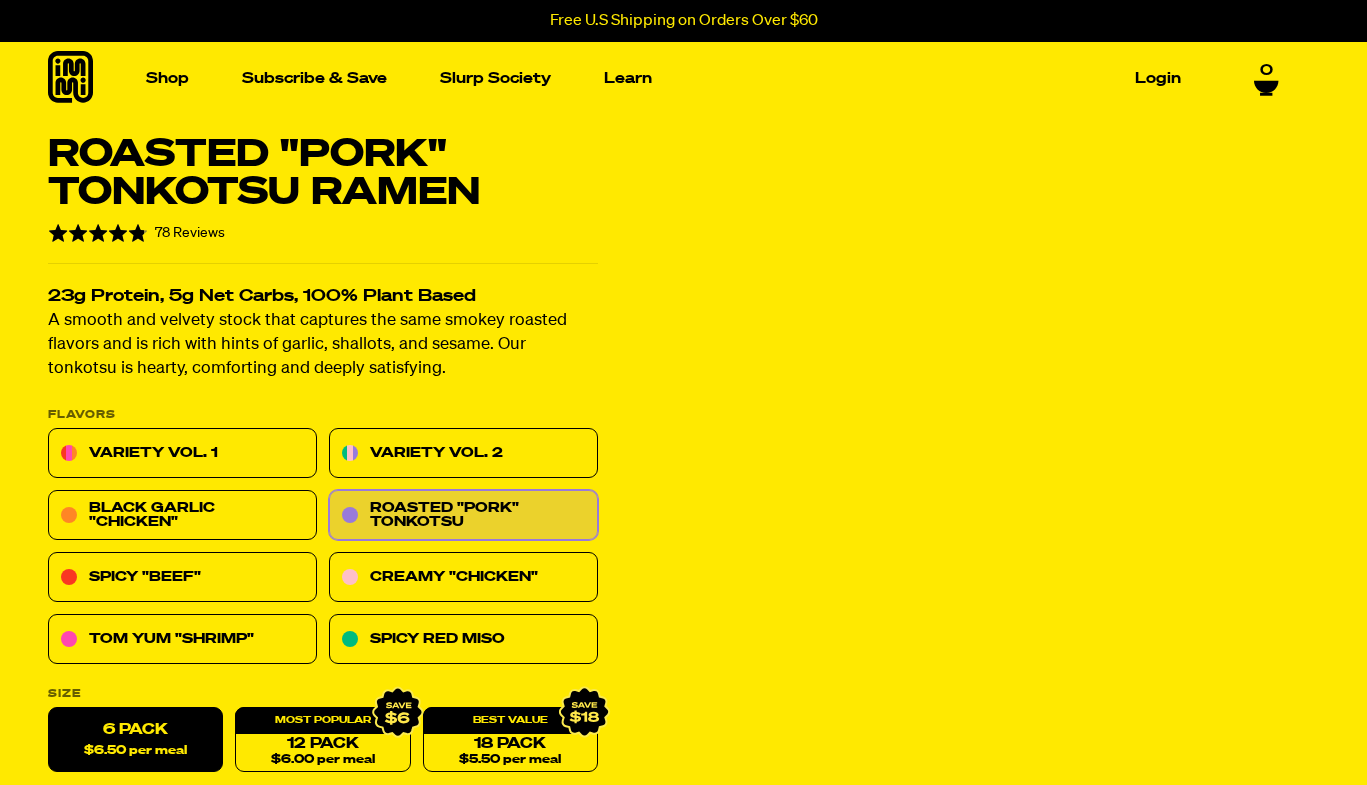 scroll, scrollTop: 0, scrollLeft: 0, axis: both 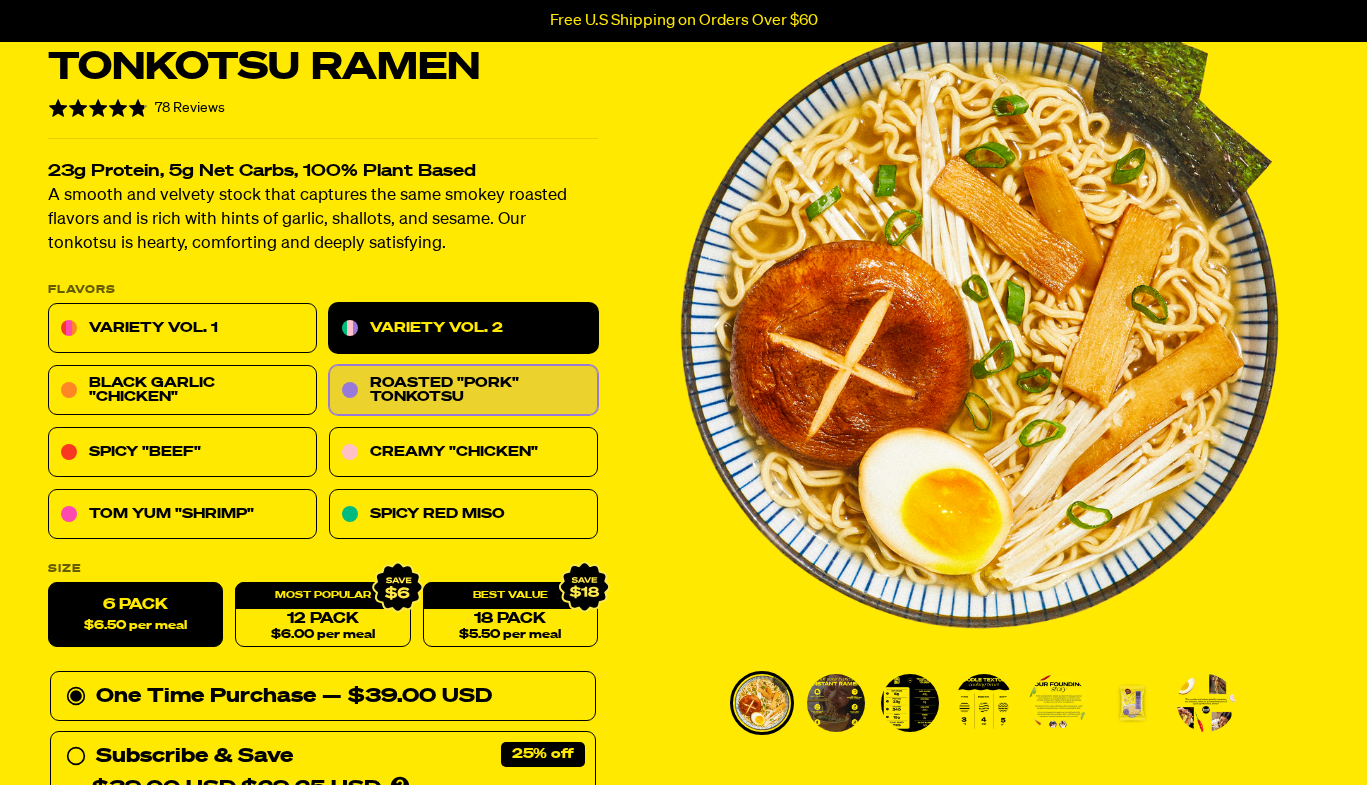 click on "Variety Vol. 2" at bounding box center (463, 329) 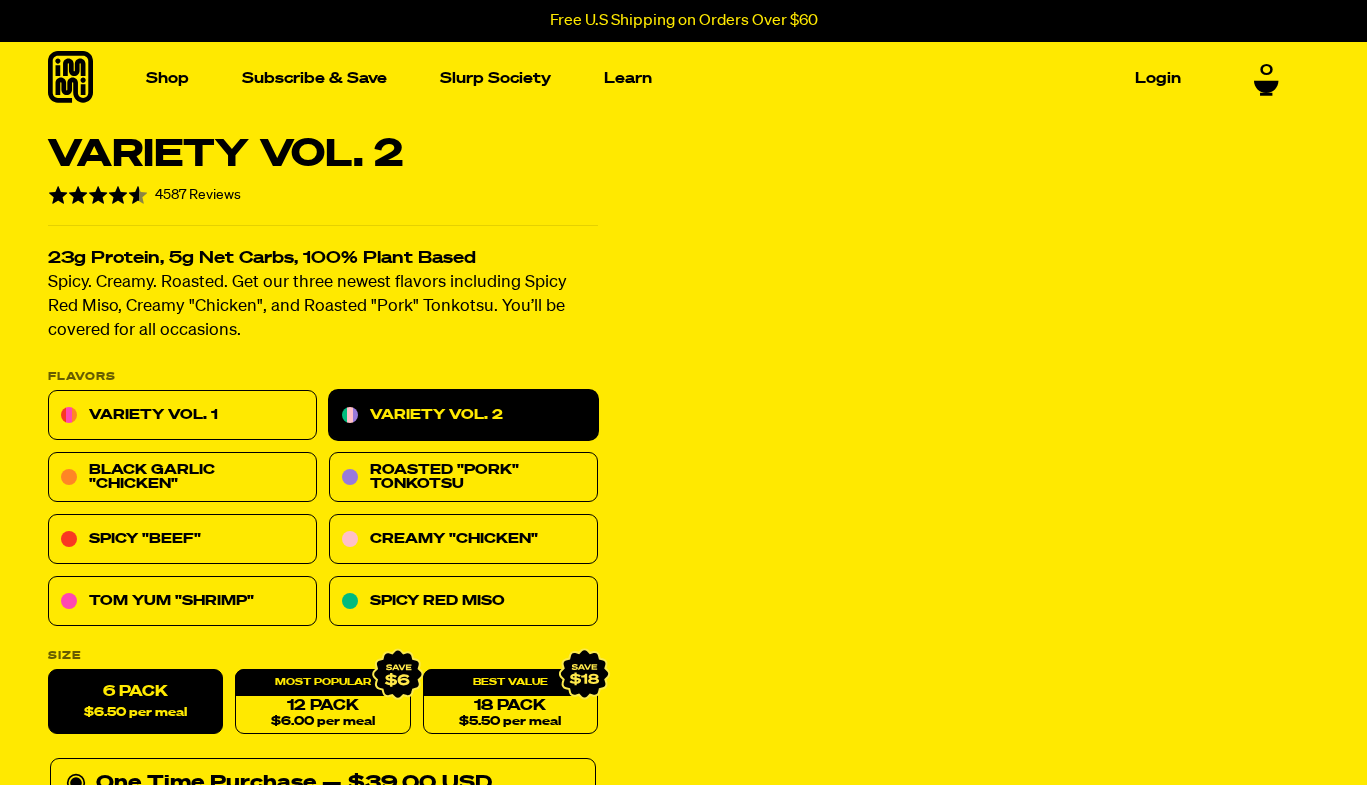 scroll, scrollTop: 0, scrollLeft: 0, axis: both 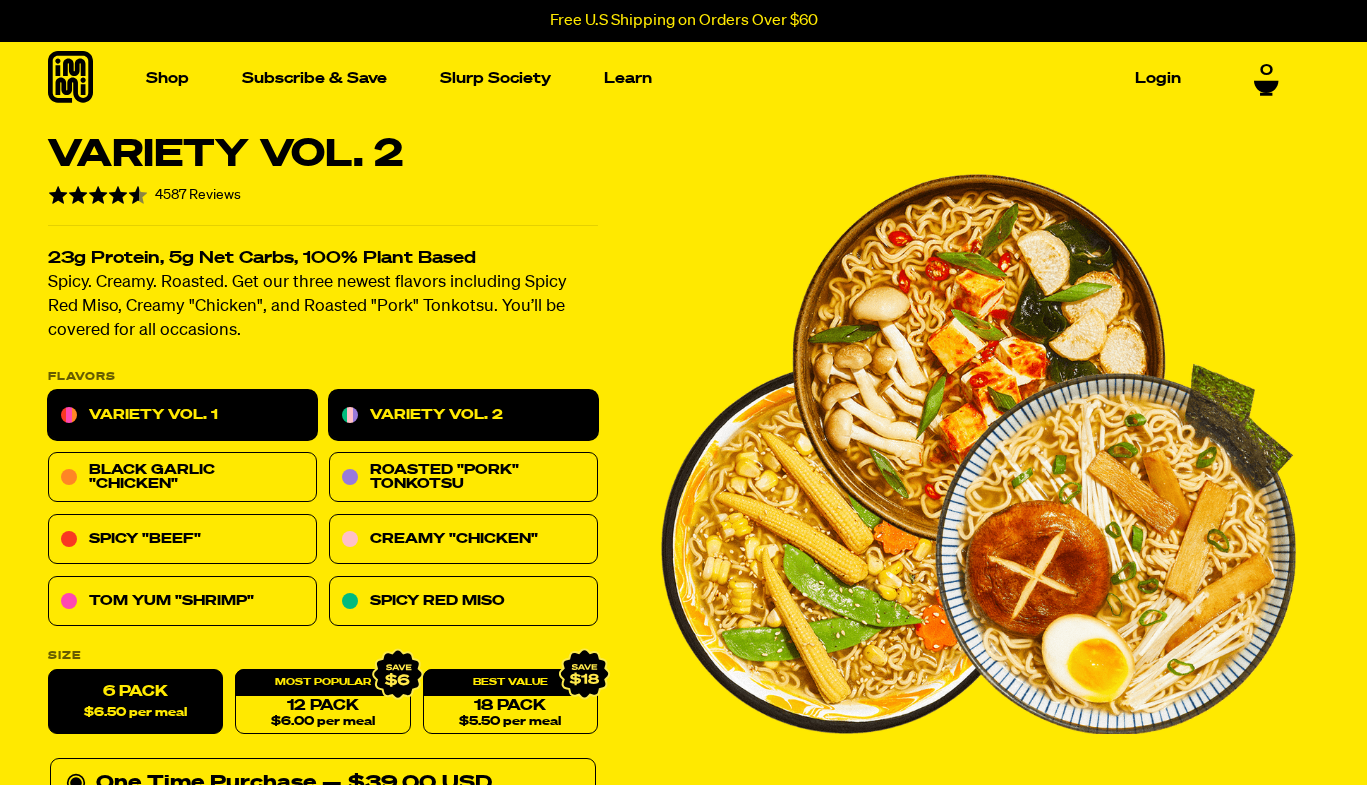 click on "Variety Vol. 1" at bounding box center [182, 416] 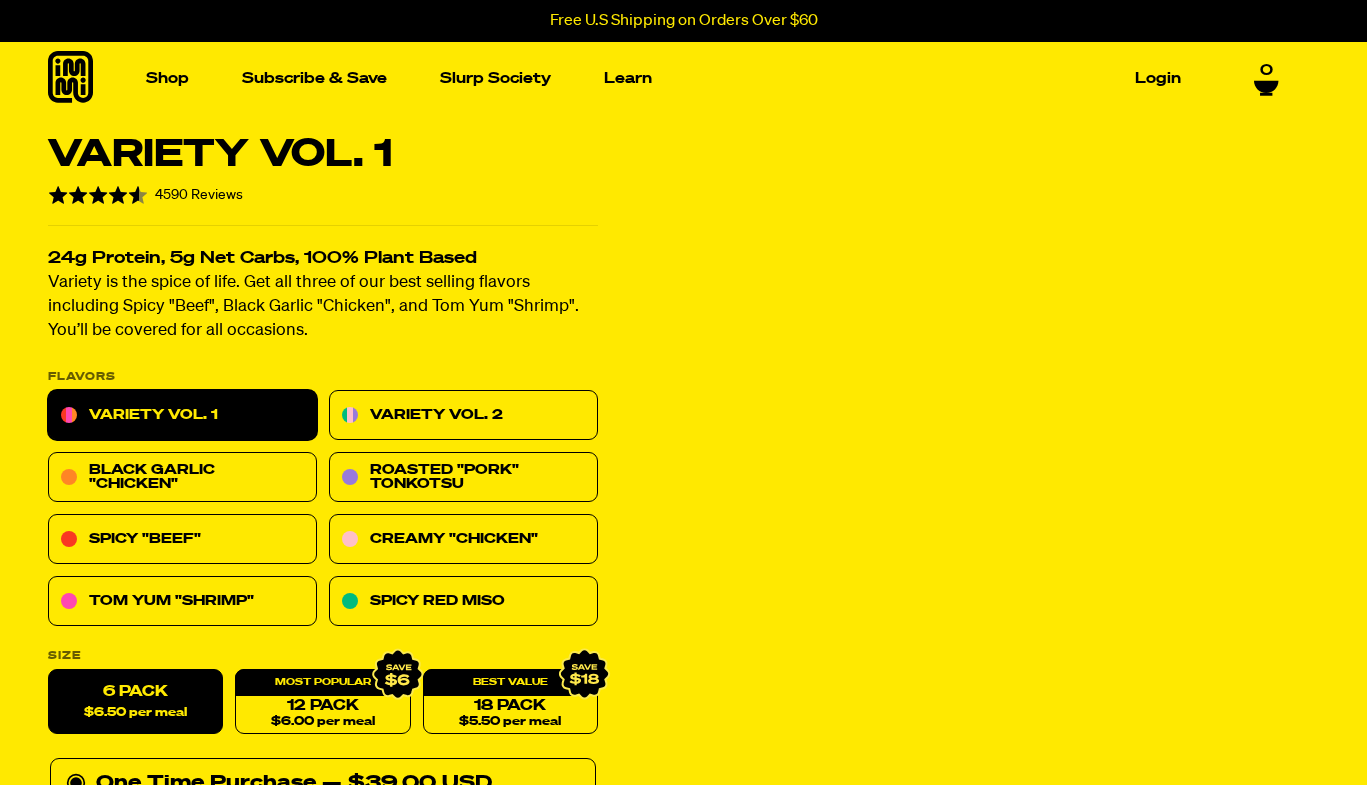 scroll, scrollTop: 0, scrollLeft: 0, axis: both 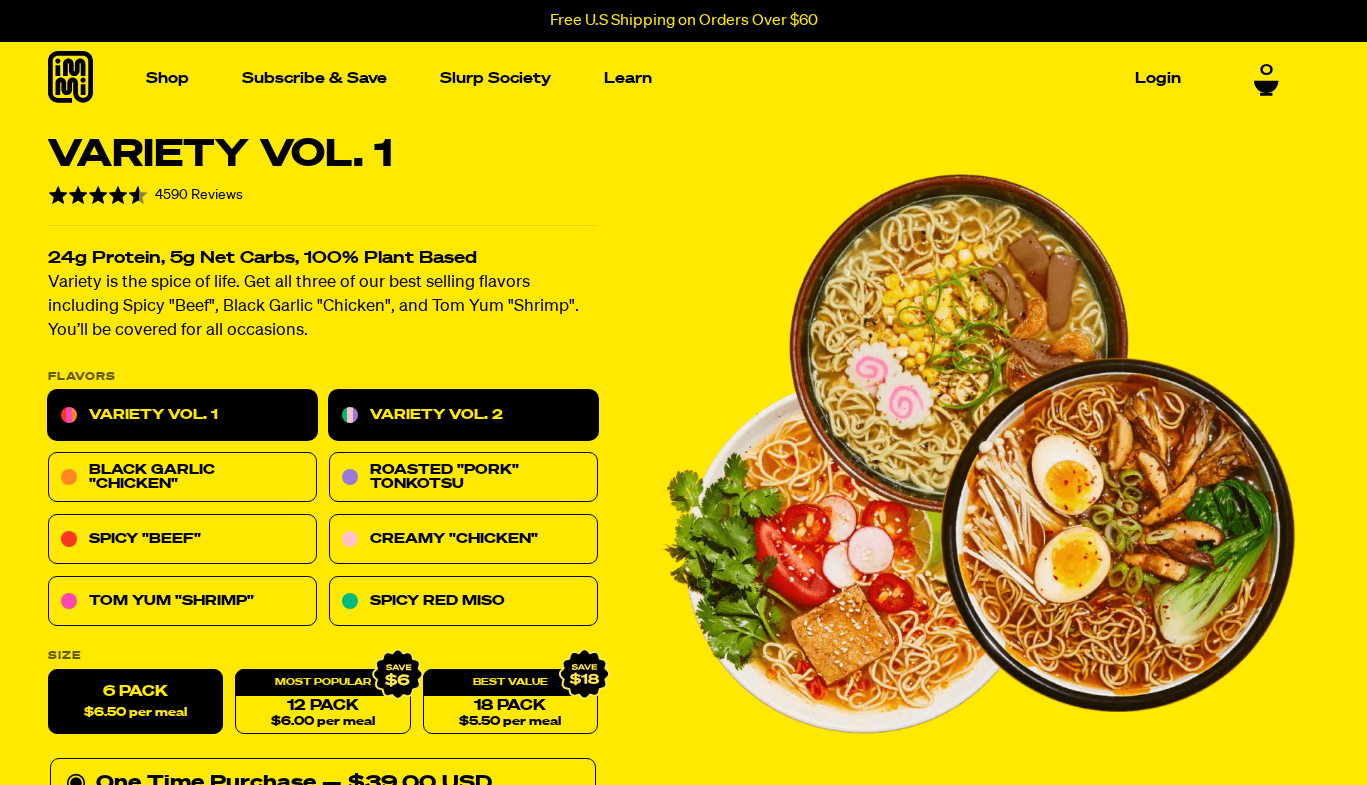 click on "Variety Vol. 2" at bounding box center [463, 416] 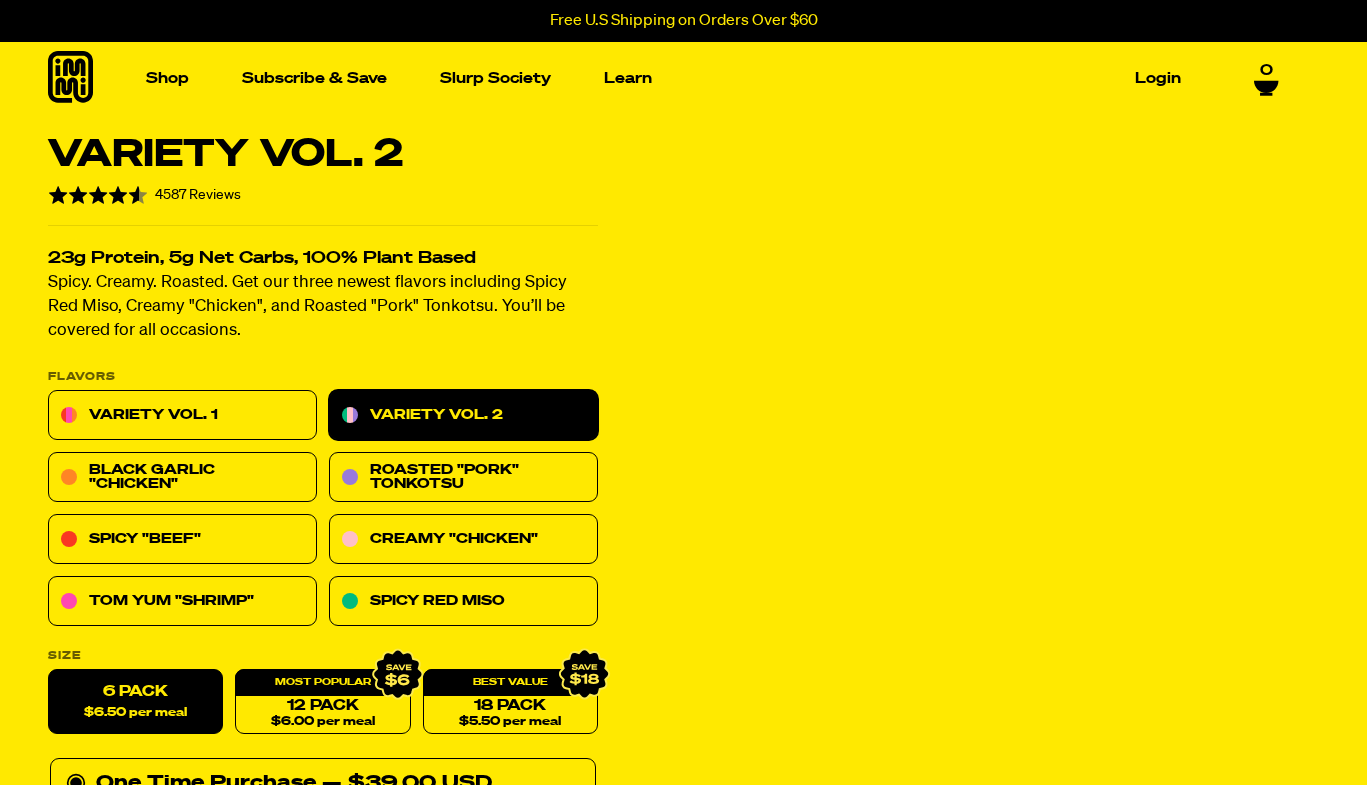 scroll, scrollTop: 0, scrollLeft: 0, axis: both 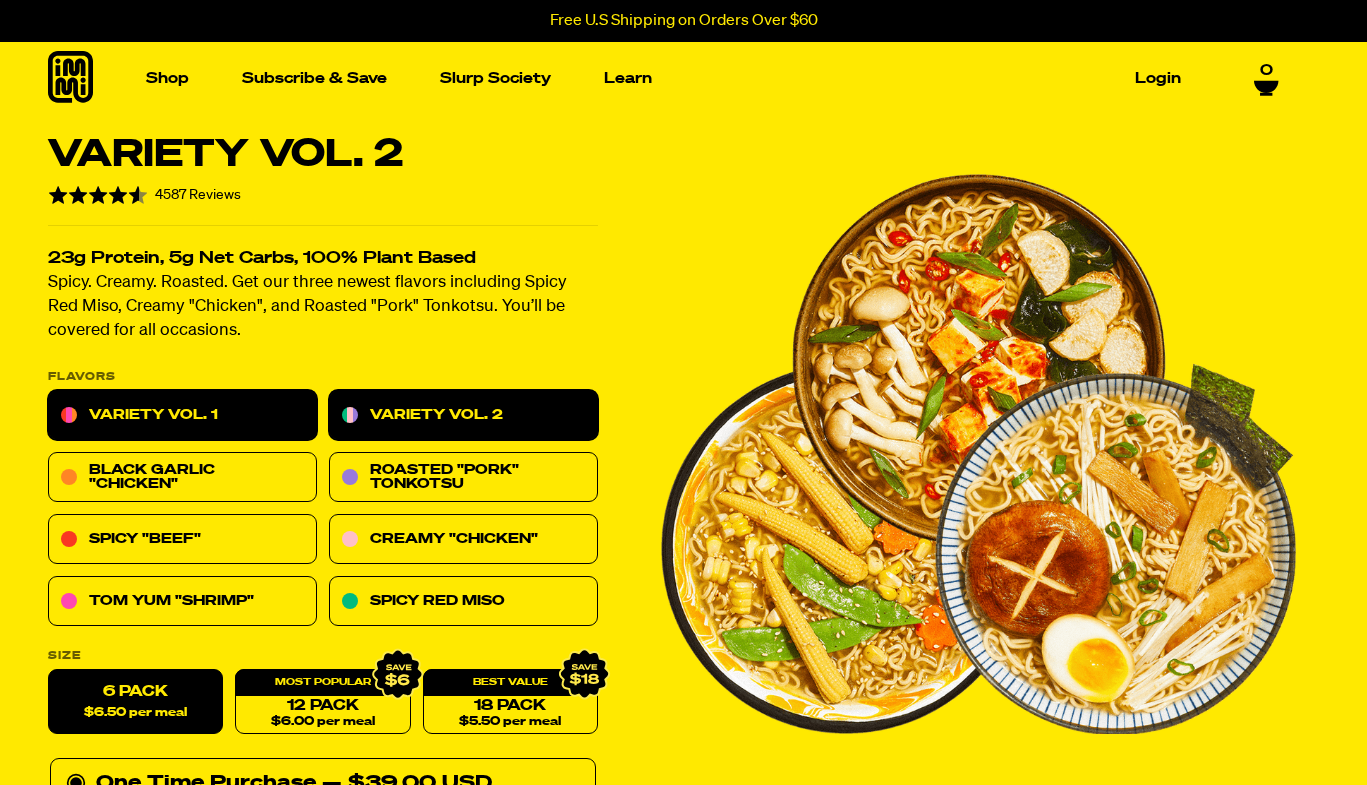 click on "Variety Vol. 1" at bounding box center (182, 416) 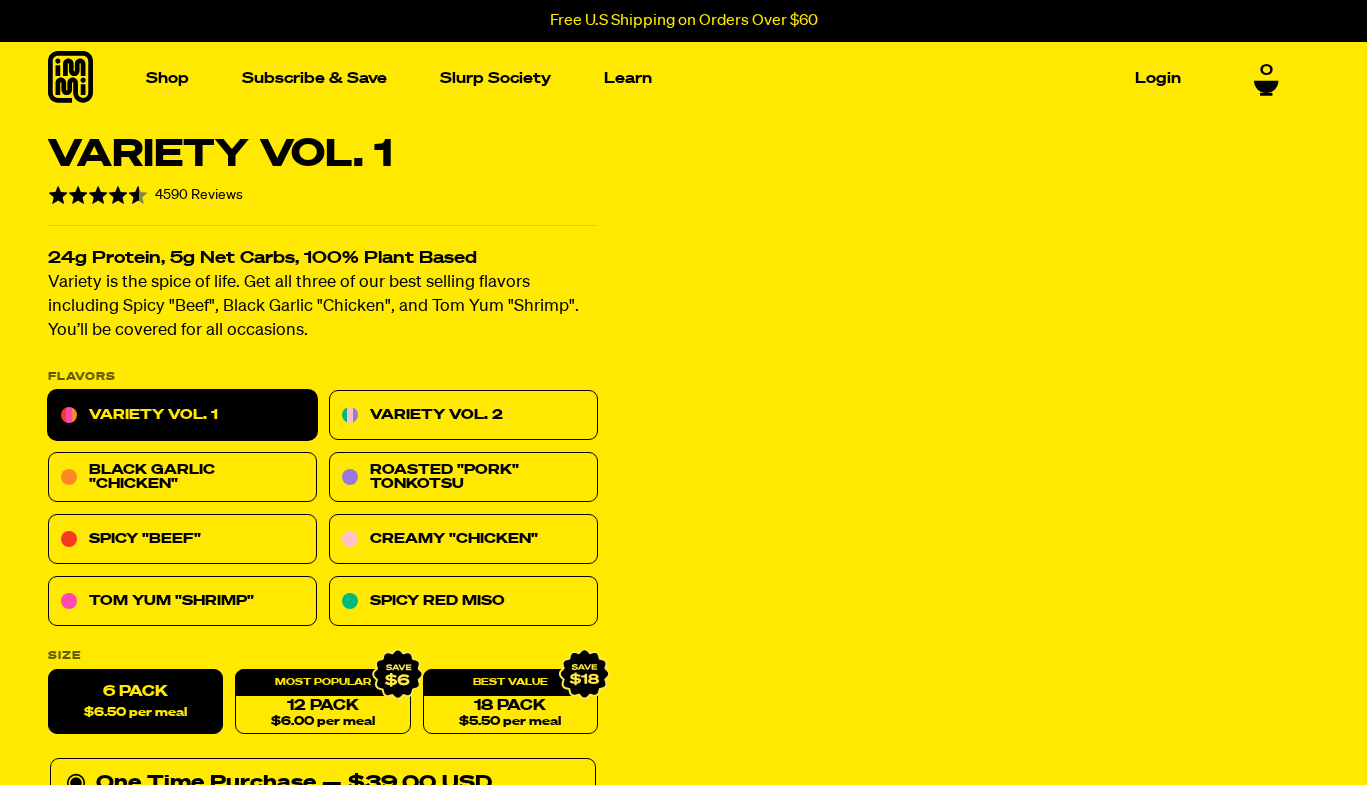 scroll, scrollTop: 0, scrollLeft: 0, axis: both 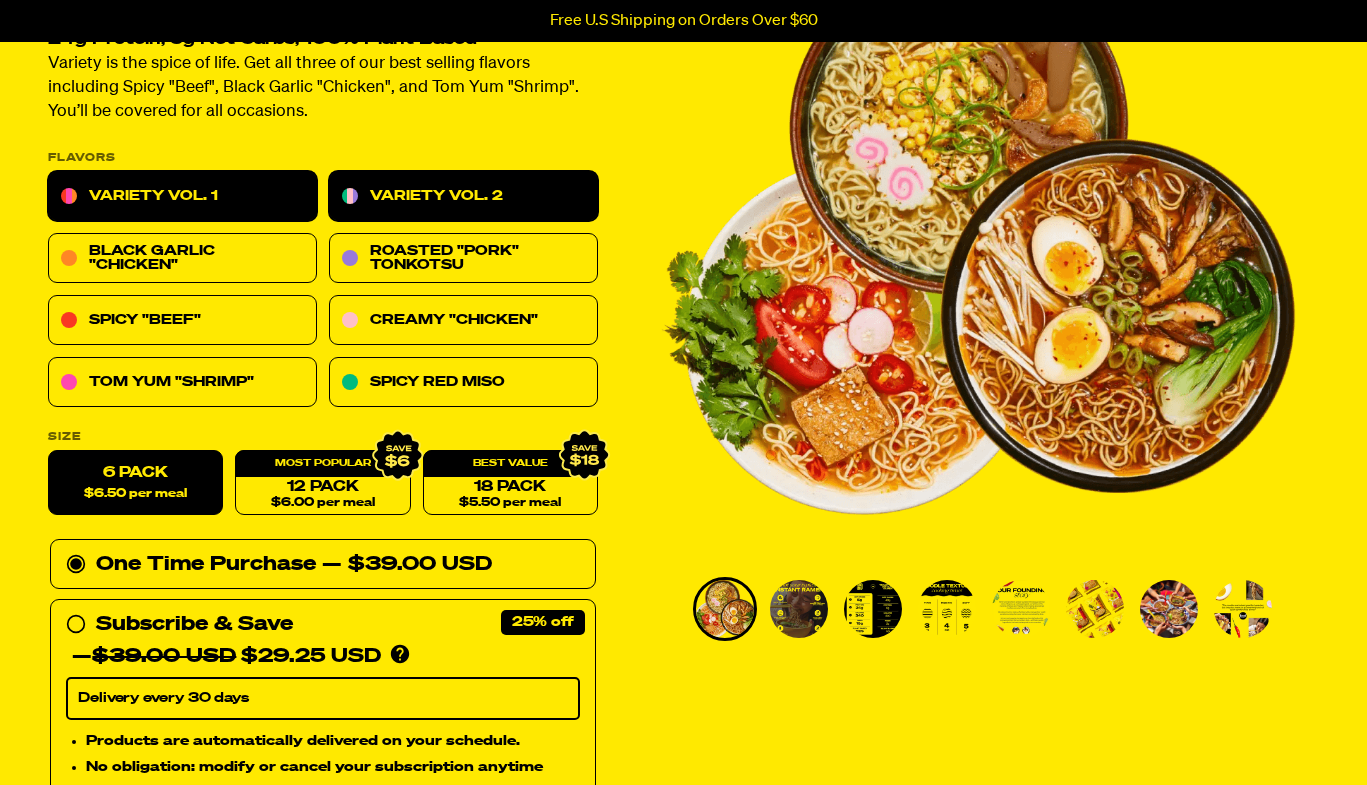 click on "Variety Vol. 2" at bounding box center (463, 197) 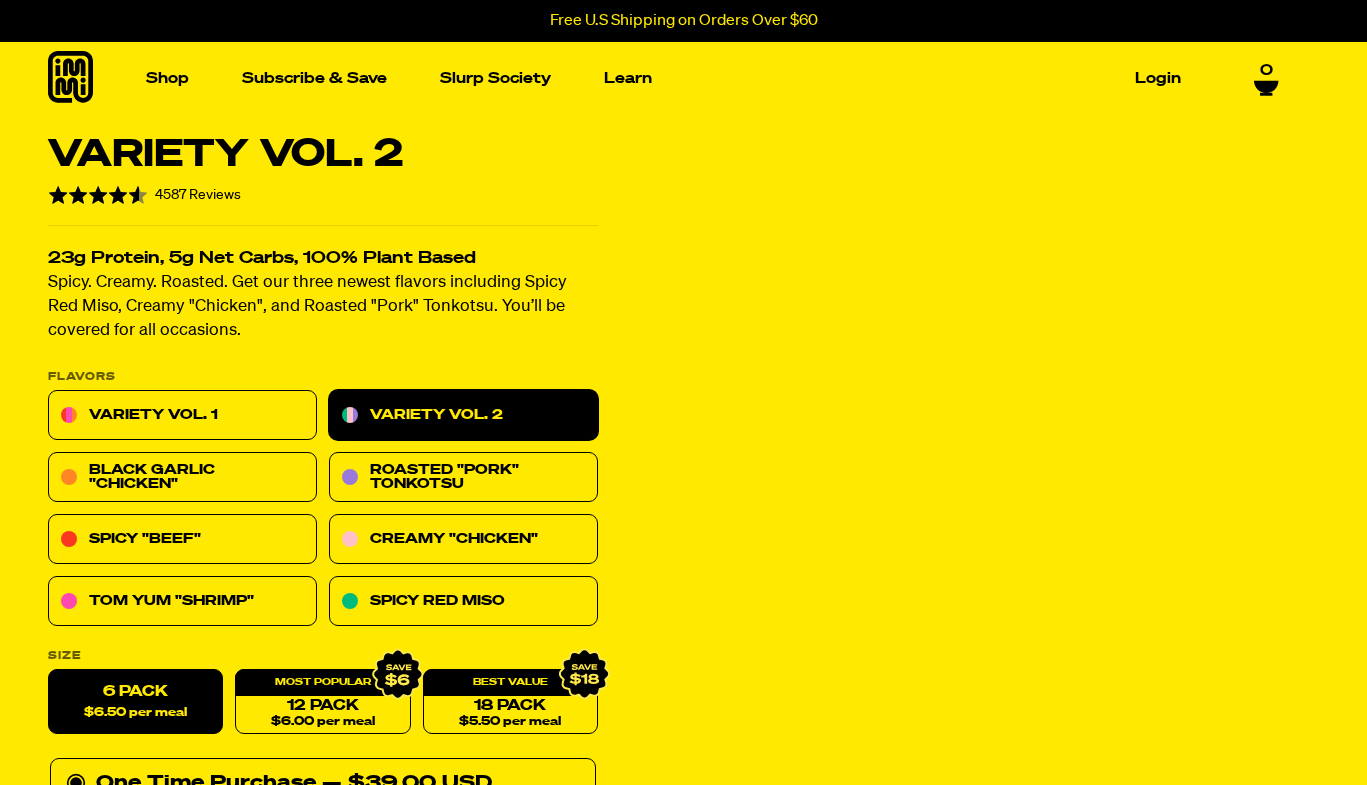 scroll, scrollTop: 0, scrollLeft: 0, axis: both 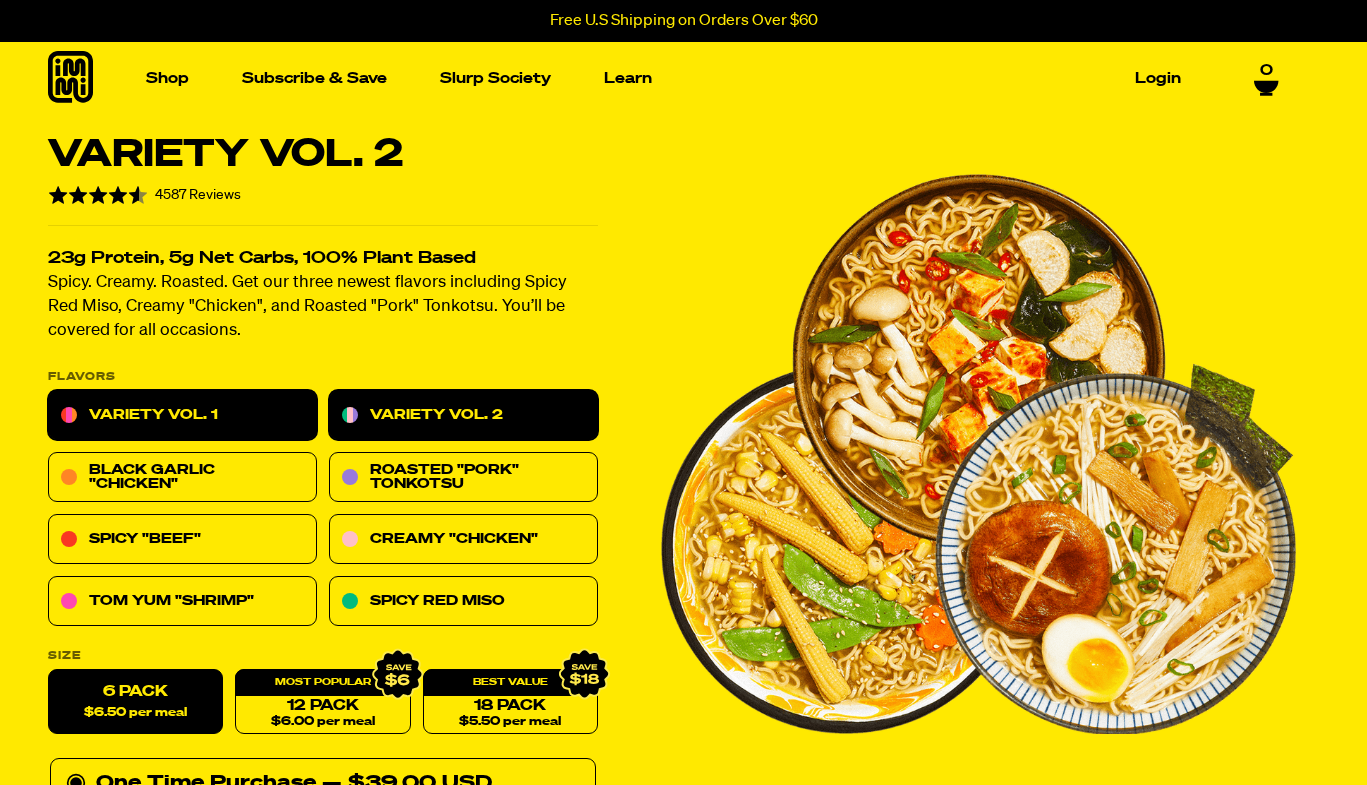click on "Variety Vol. 1" at bounding box center (182, 416) 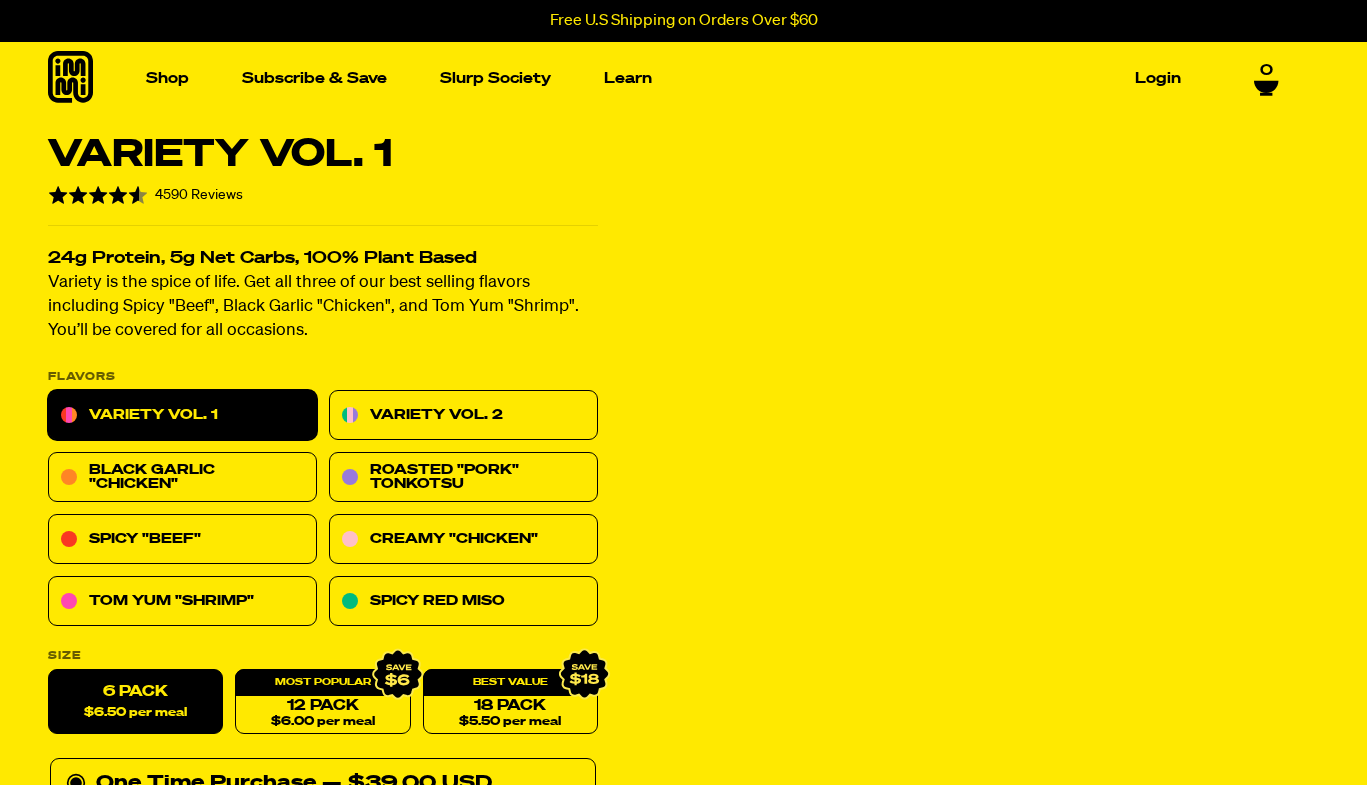 scroll, scrollTop: 0, scrollLeft: 0, axis: both 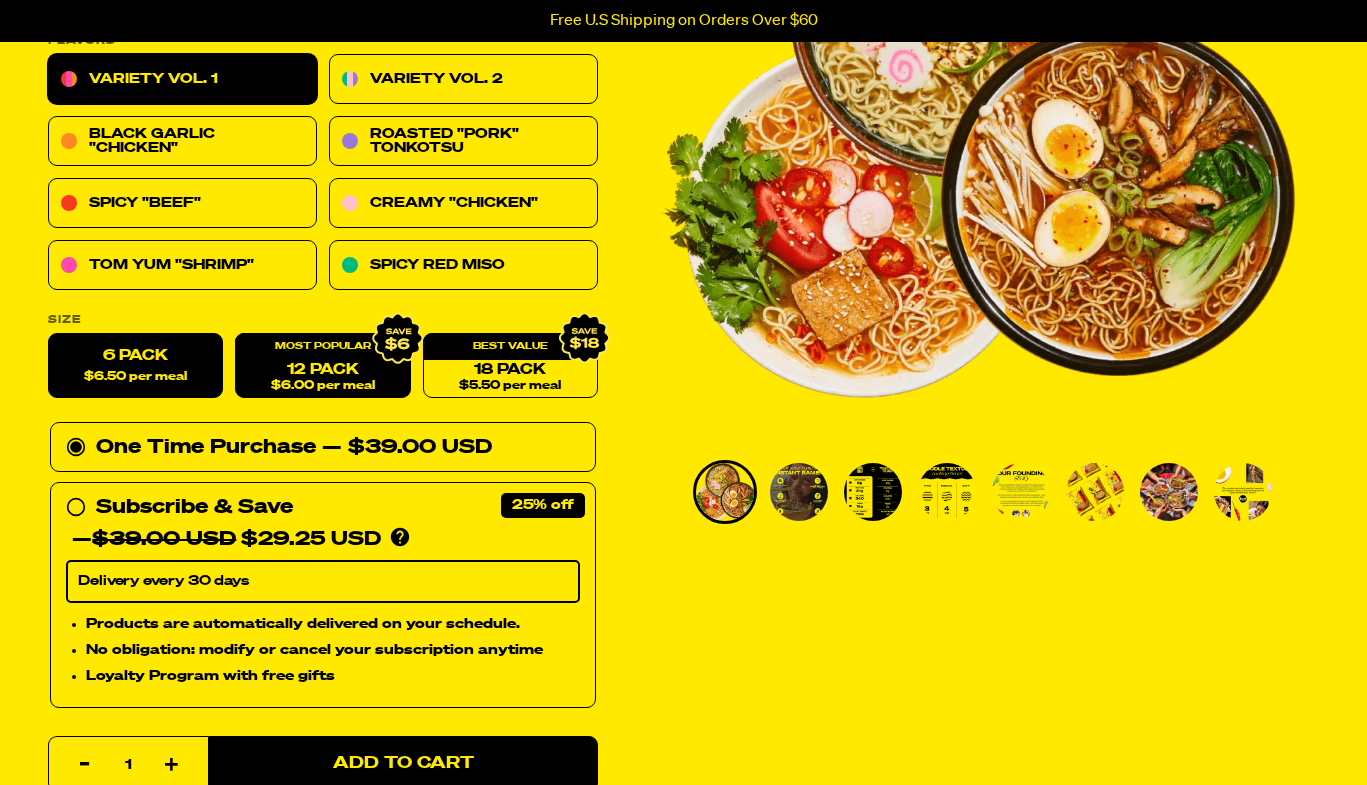 click on "12 Pack
$6.00 per meal" at bounding box center [322, 366] 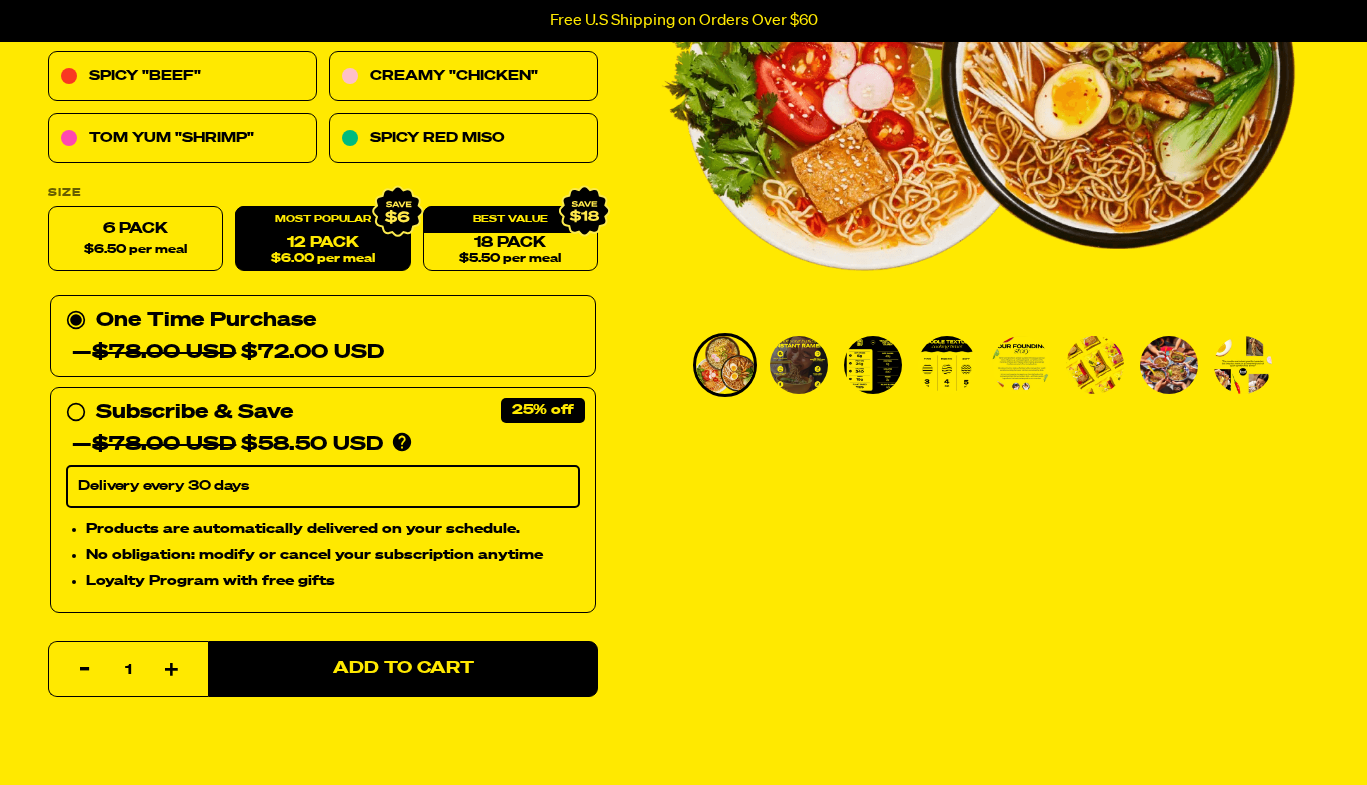 scroll, scrollTop: 427, scrollLeft: 0, axis: vertical 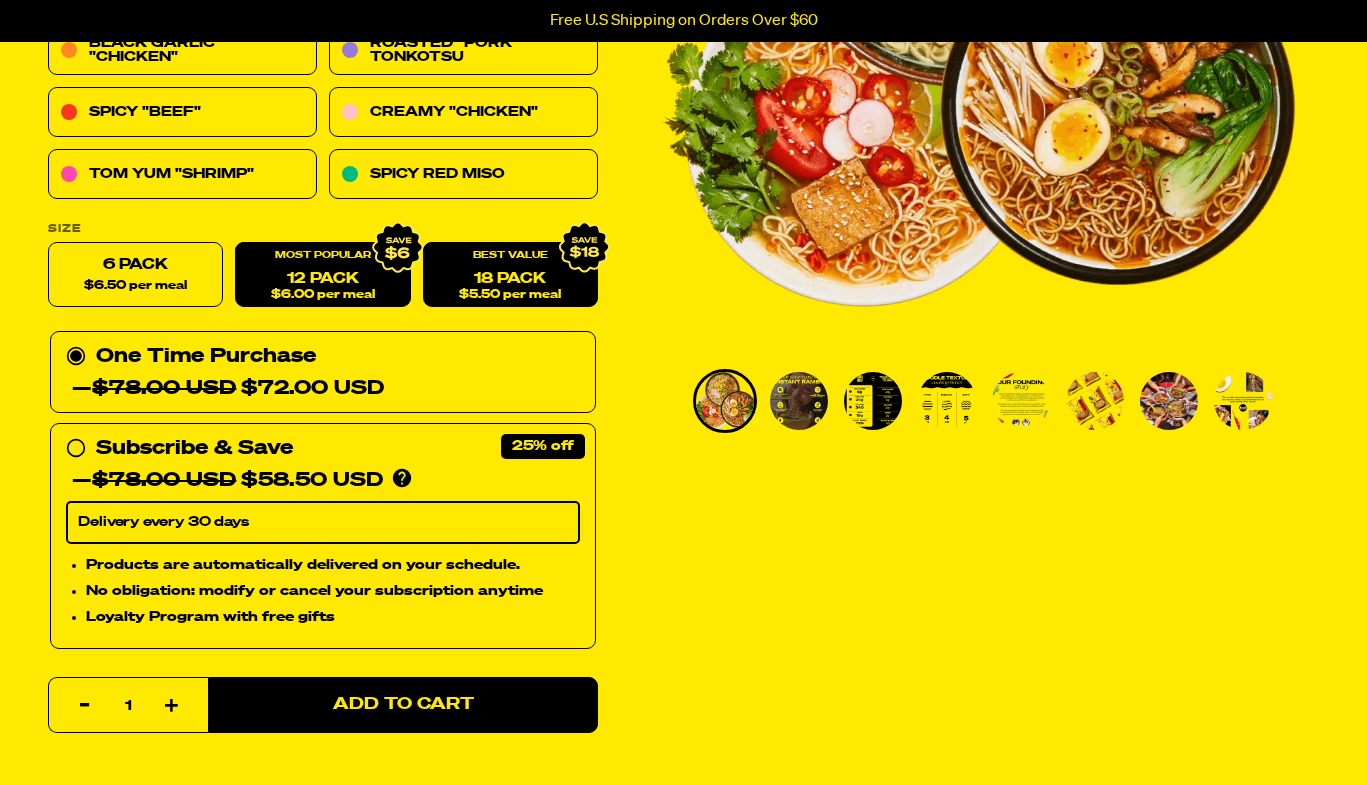 click on "$5.50 per meal" at bounding box center [510, 295] 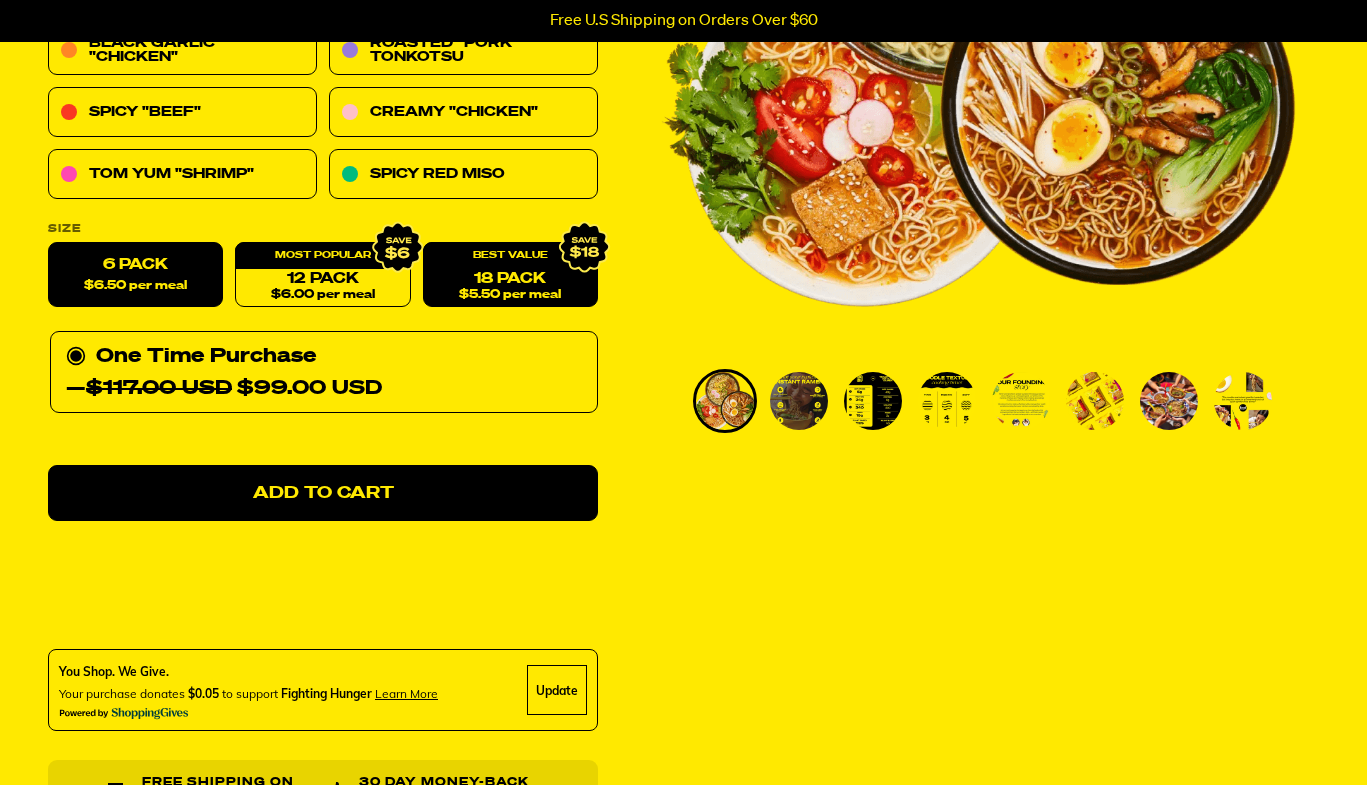 click on "6 Pack $6.50 per meal" at bounding box center (135, 275) 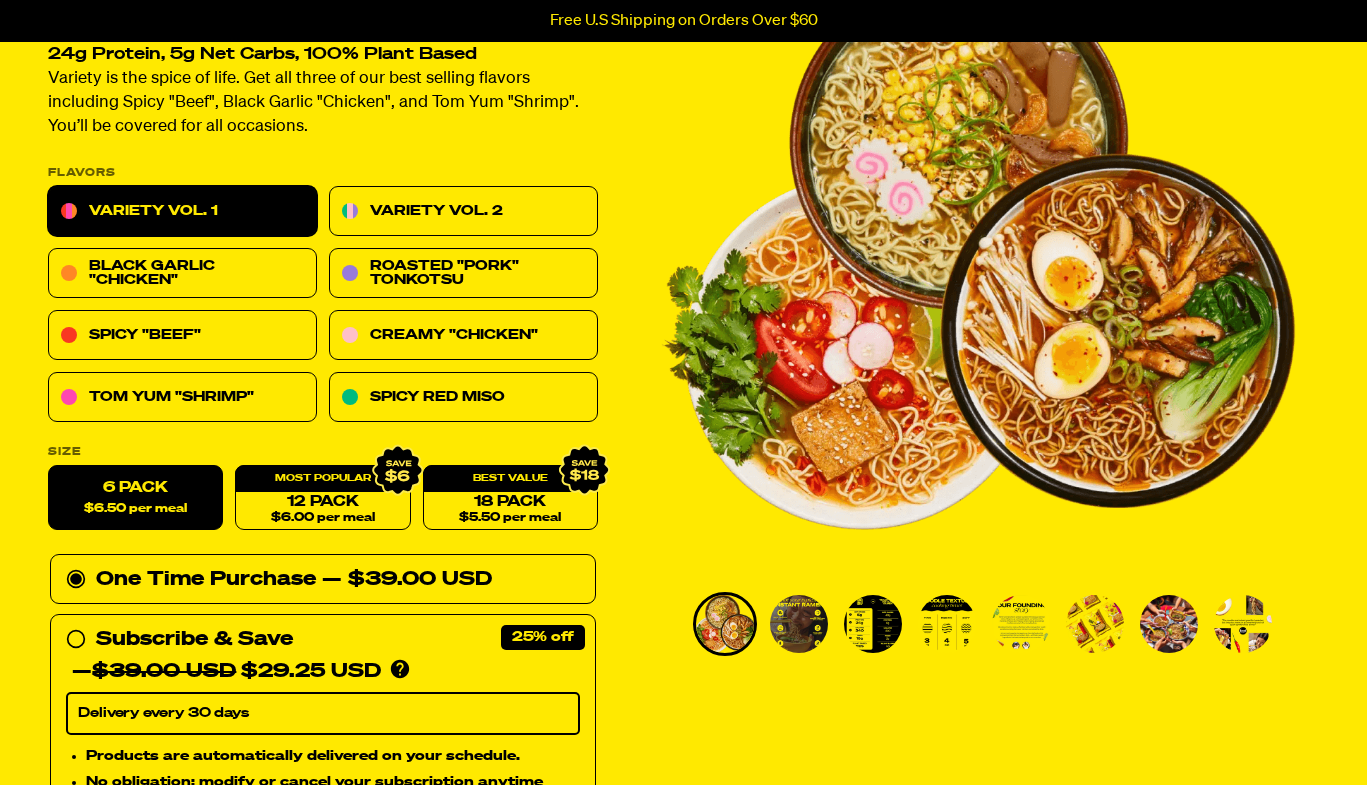 scroll, scrollTop: 273, scrollLeft: 0, axis: vertical 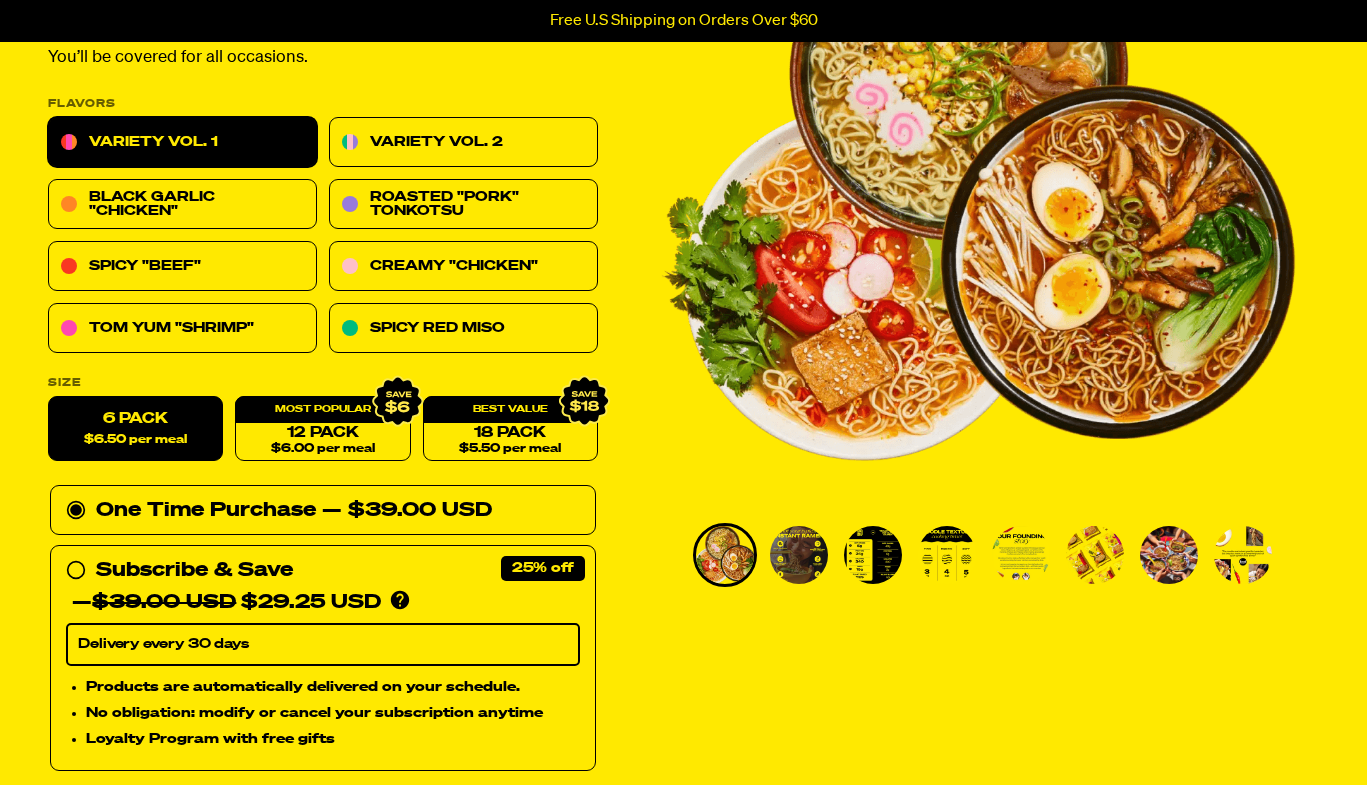 click at bounding box center (799, 555) 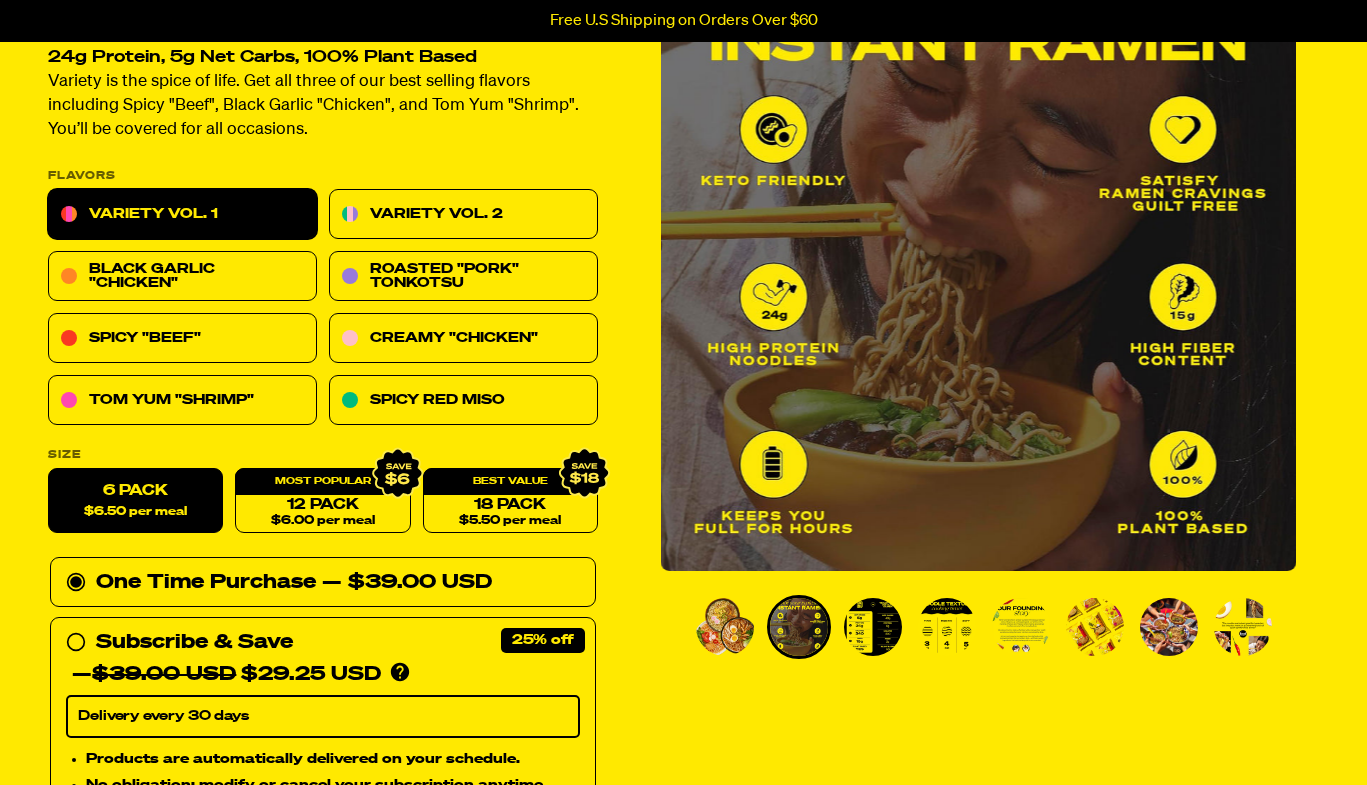 scroll, scrollTop: 149, scrollLeft: 0, axis: vertical 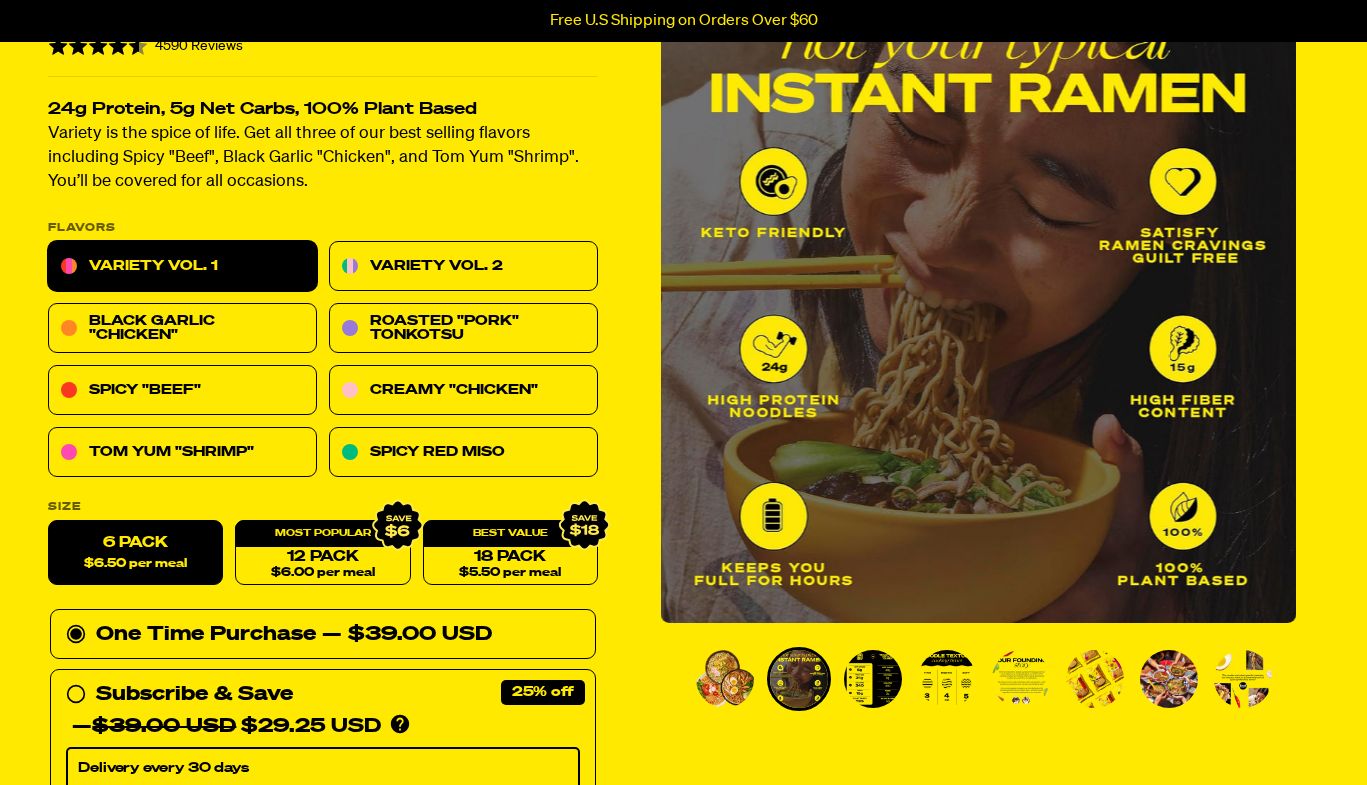 click at bounding box center [873, 679] 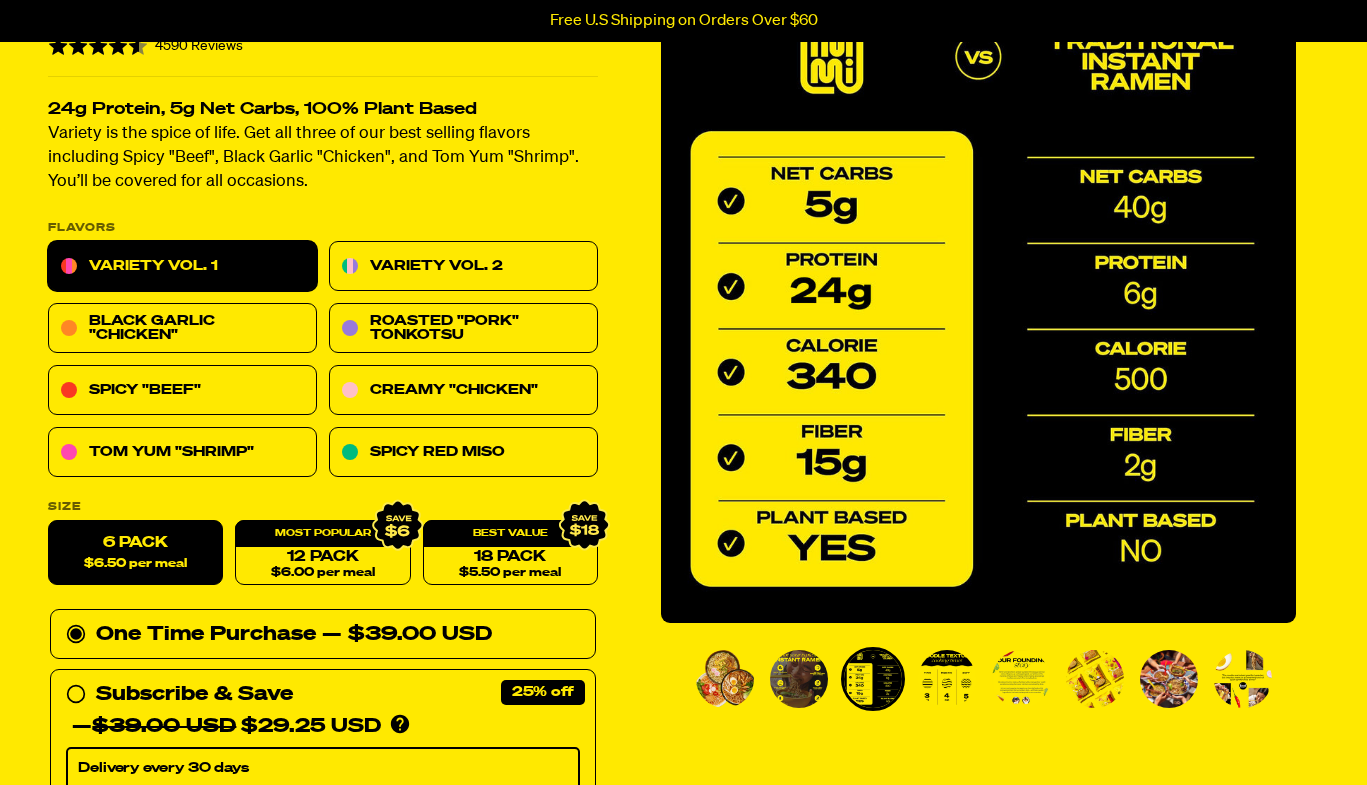 click at bounding box center [947, 679] 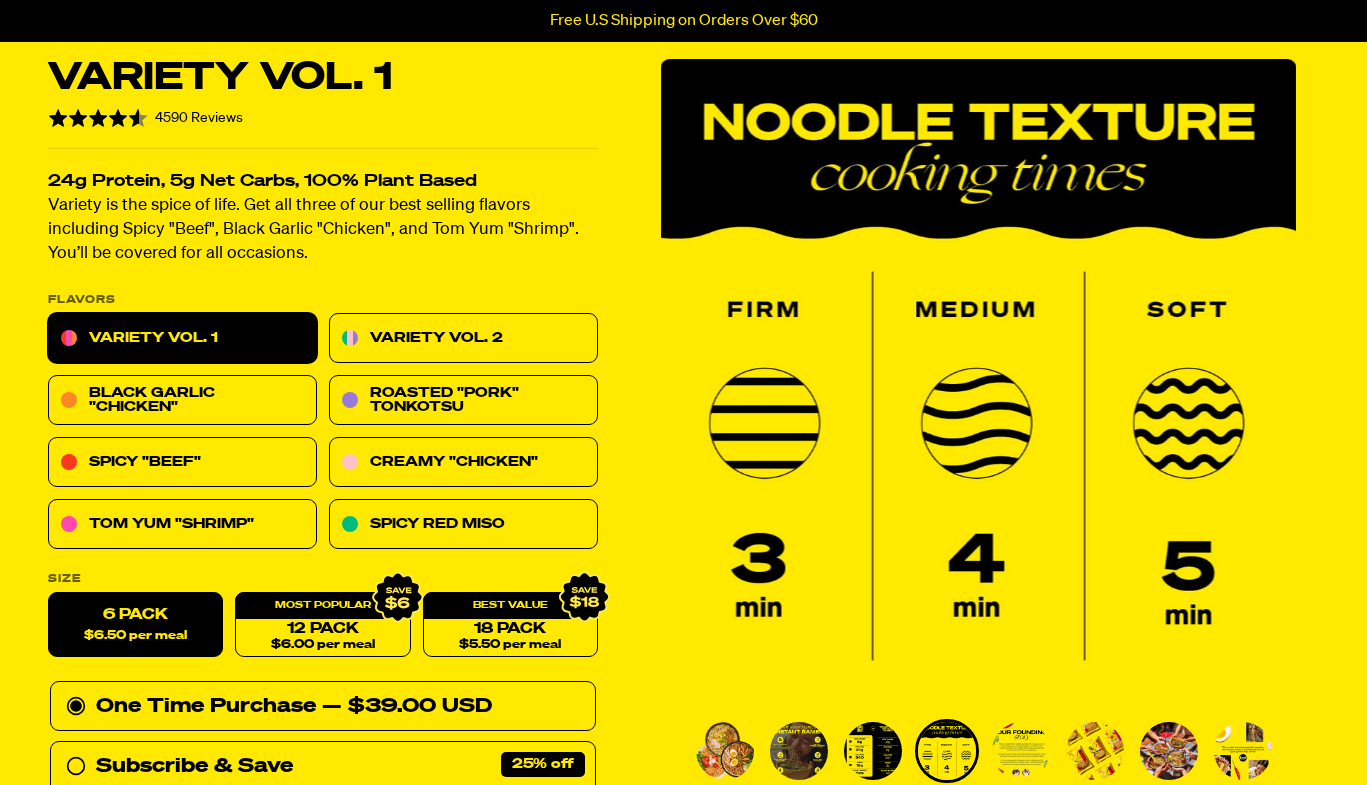 scroll, scrollTop: 69, scrollLeft: 0, axis: vertical 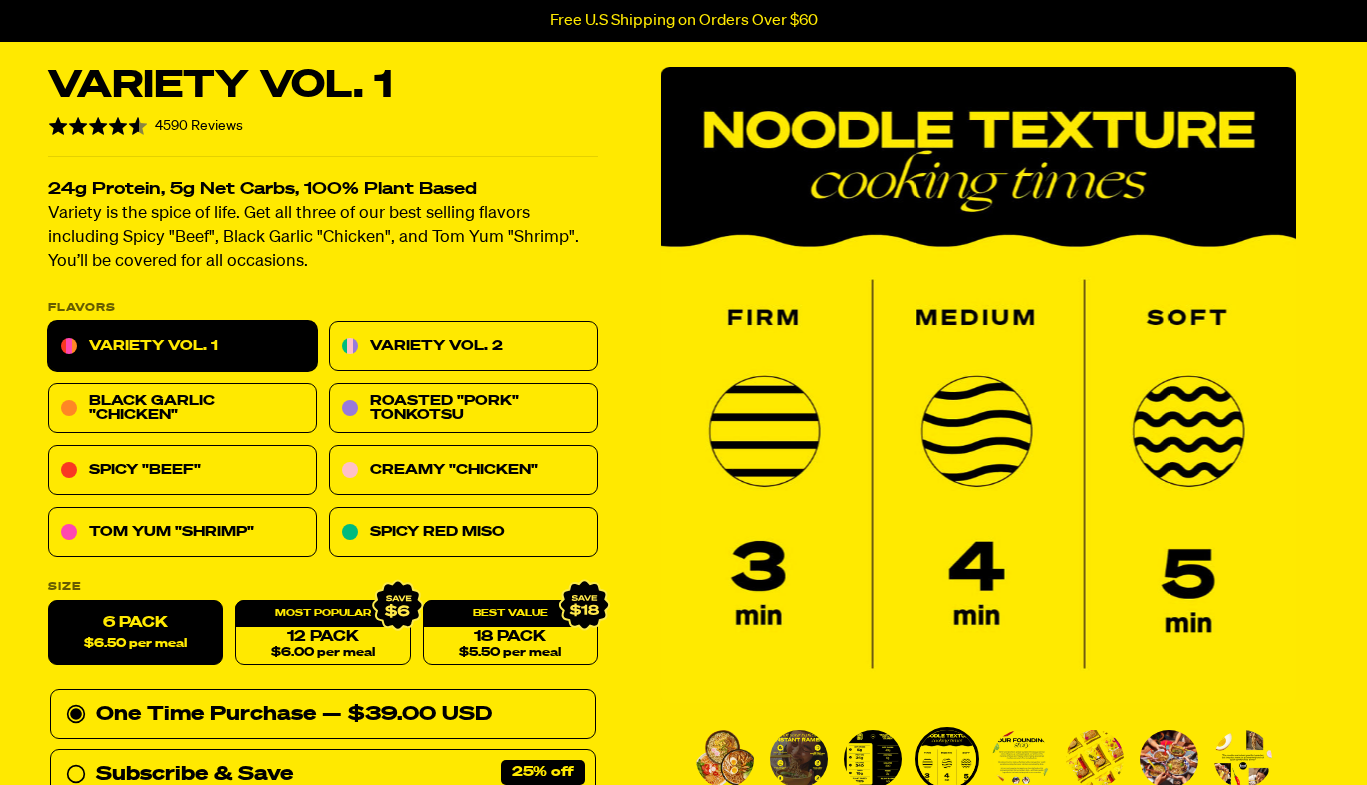 click at bounding box center [1021, 759] 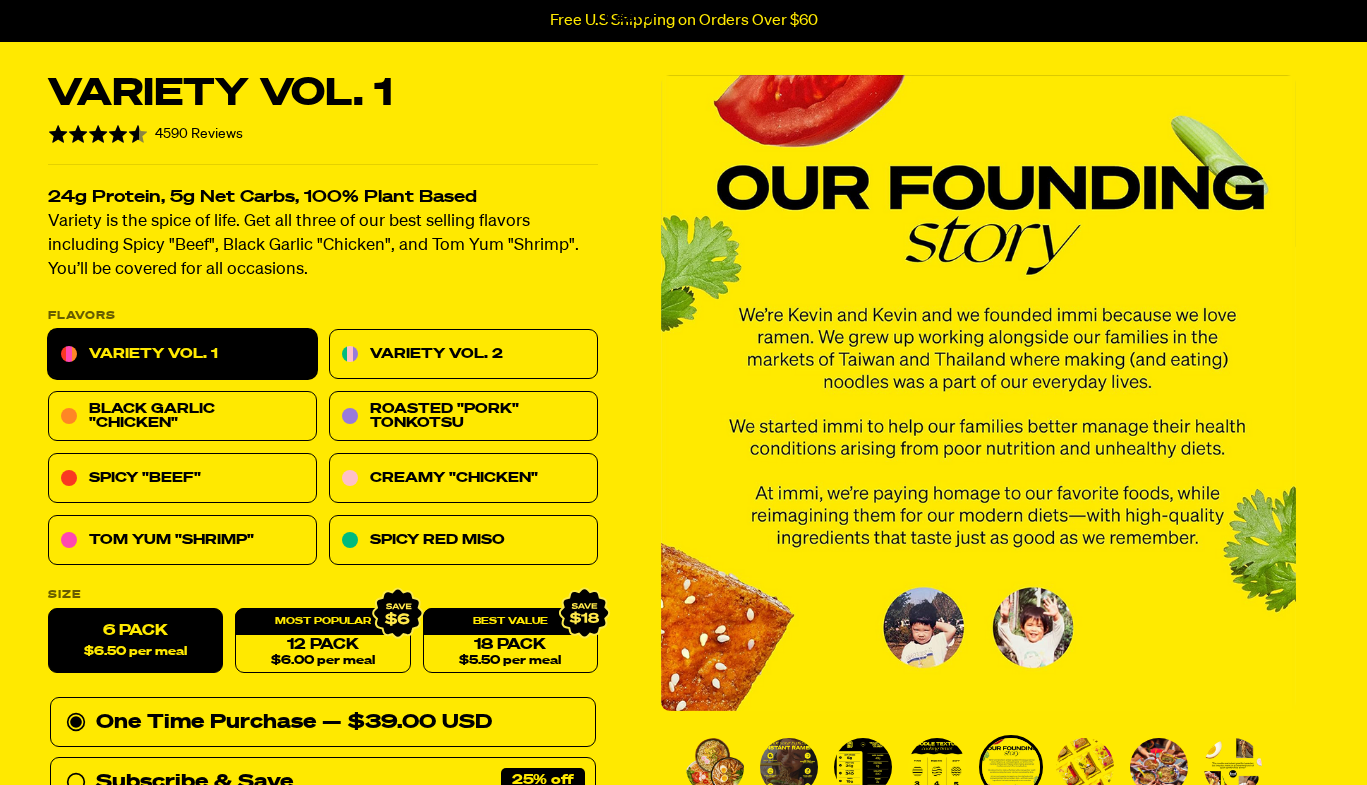 scroll, scrollTop: 0, scrollLeft: 0, axis: both 